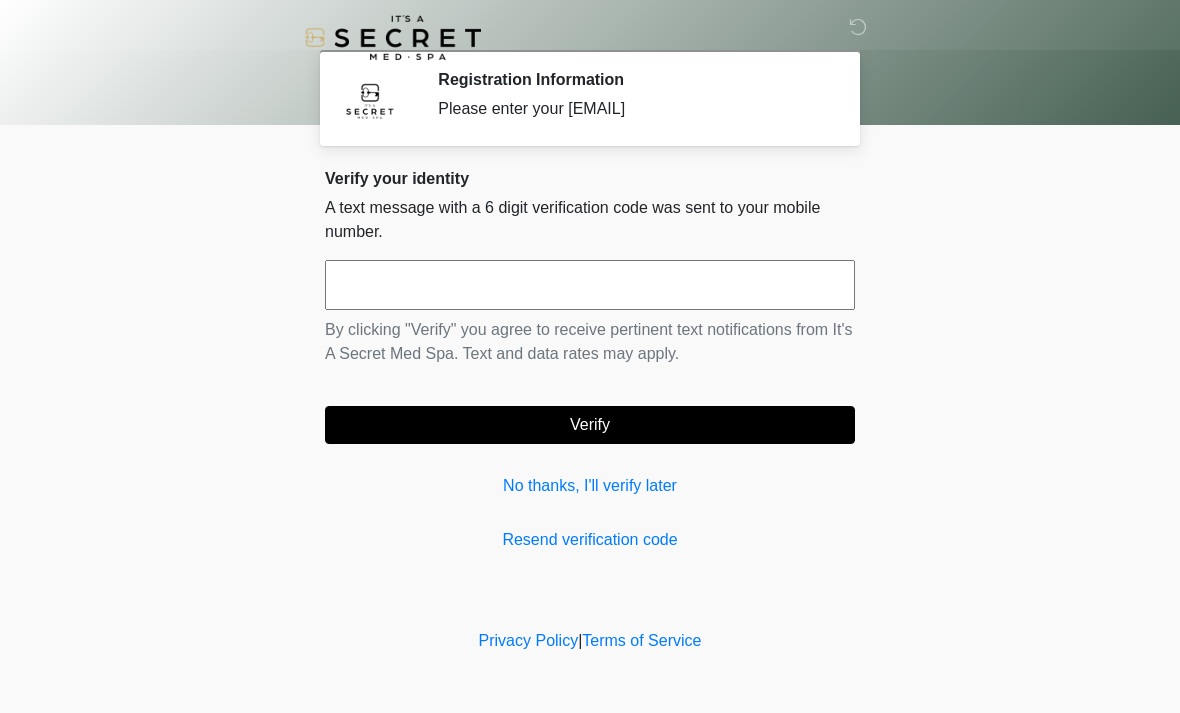 scroll, scrollTop: 0, scrollLeft: 0, axis: both 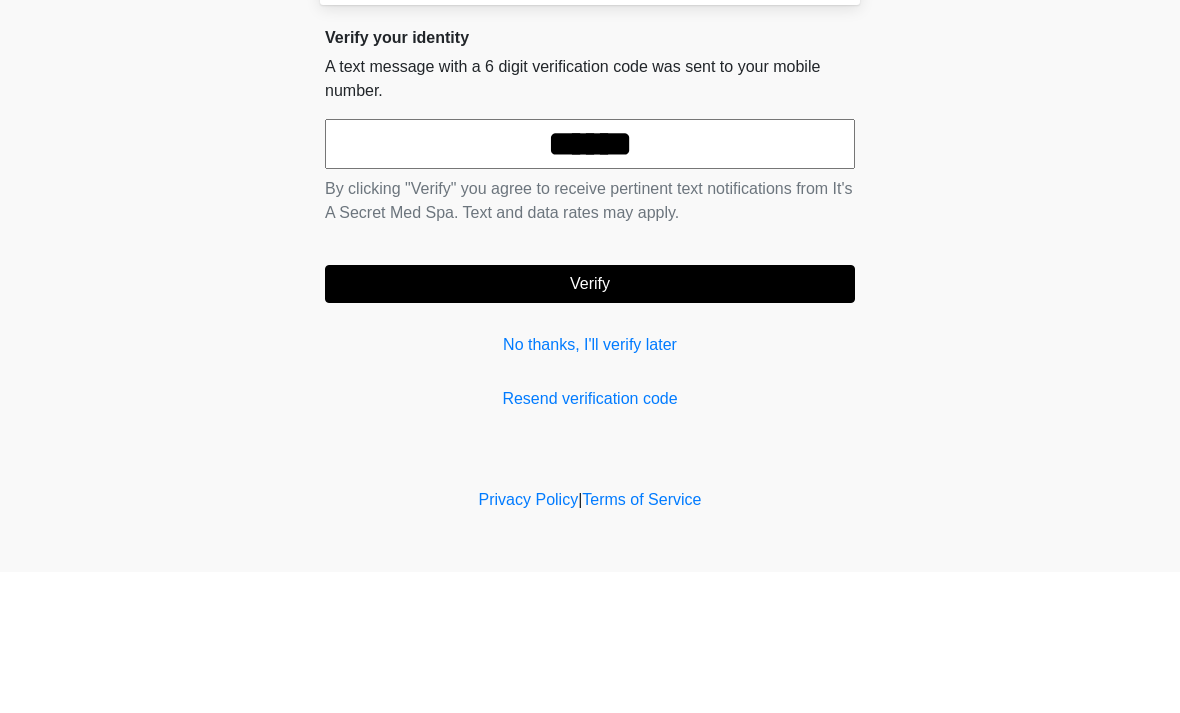 type on "******" 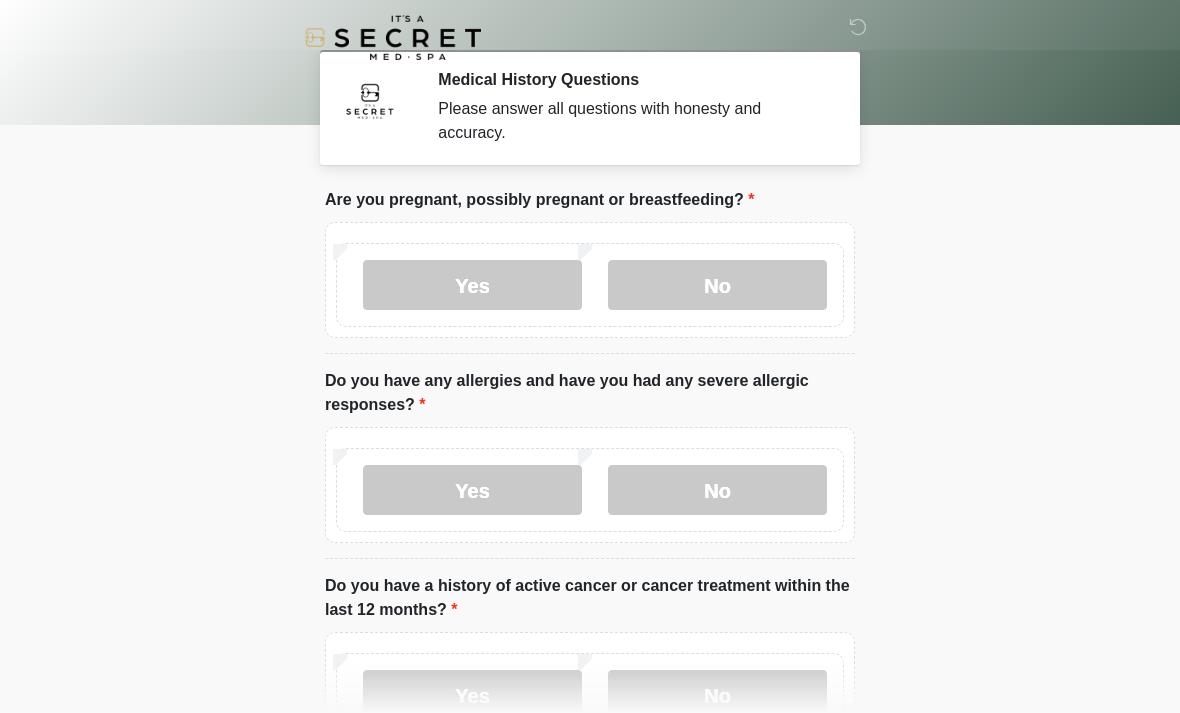 click on "No" at bounding box center (717, 285) 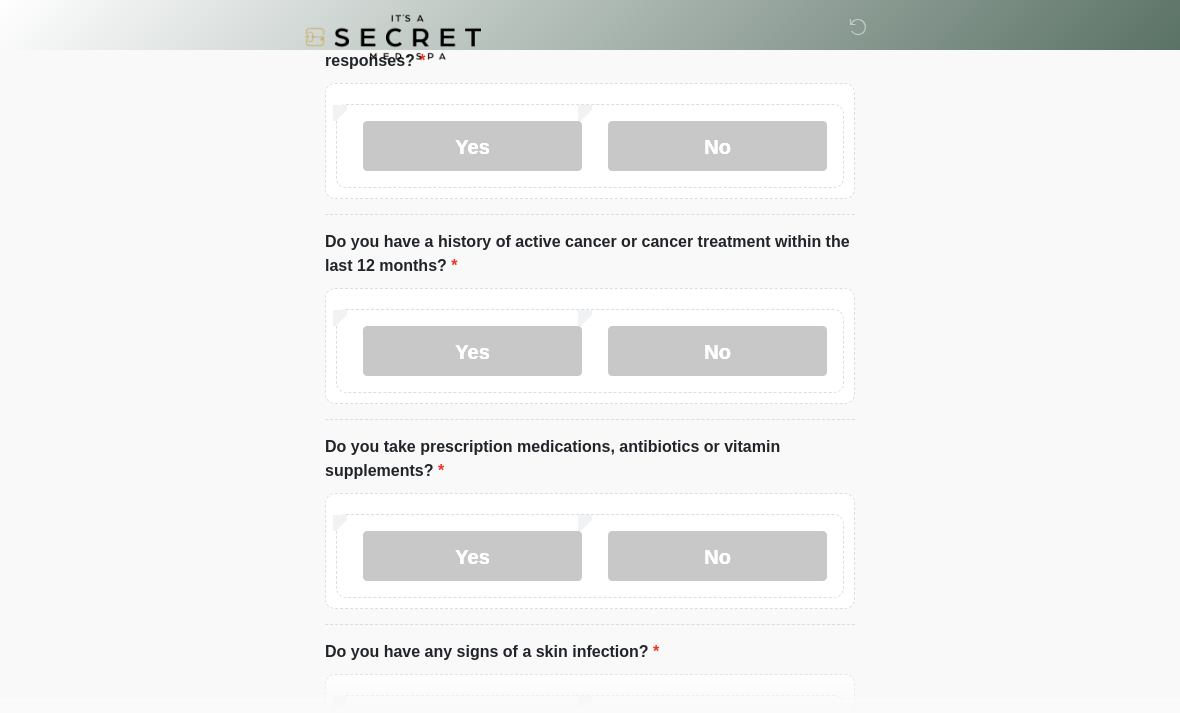 scroll, scrollTop: 342, scrollLeft: 0, axis: vertical 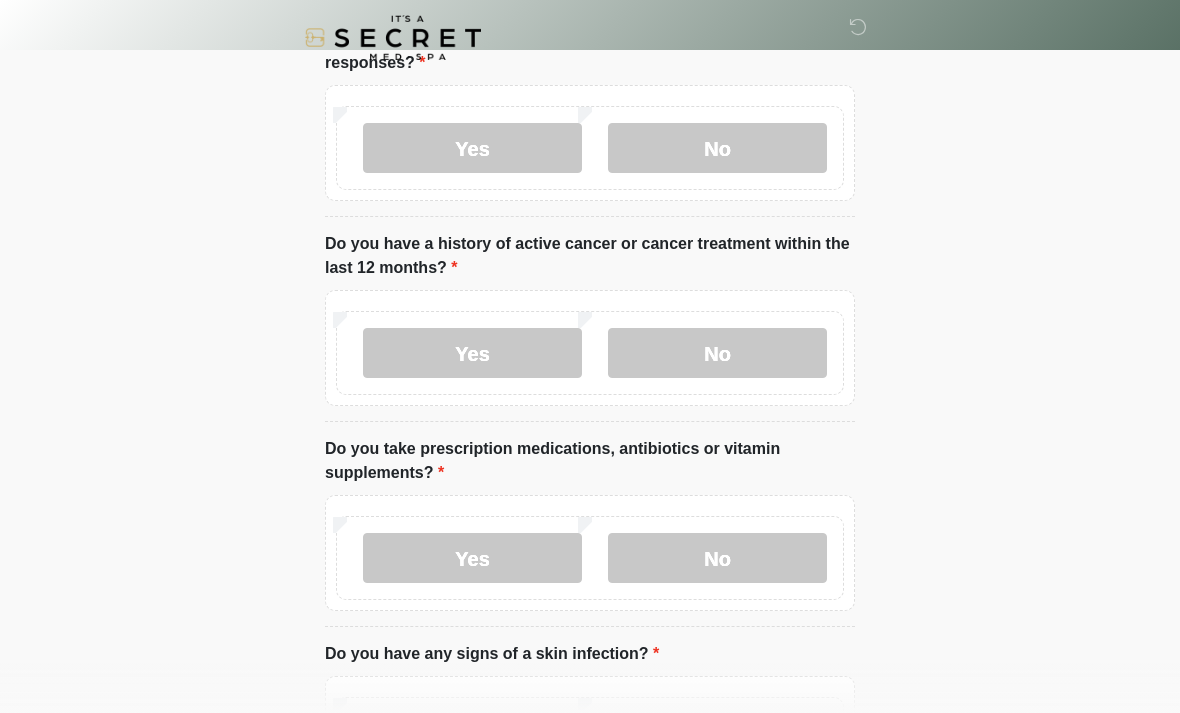 click on "No" at bounding box center [717, 353] 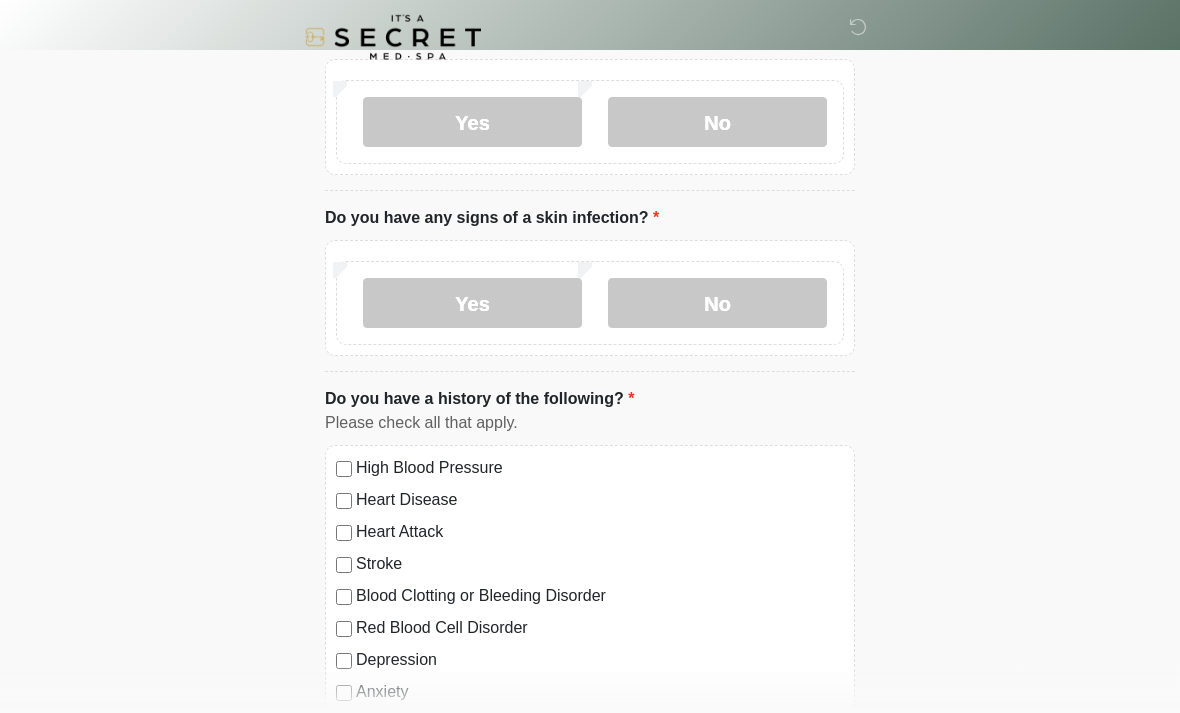 scroll, scrollTop: 779, scrollLeft: 0, axis: vertical 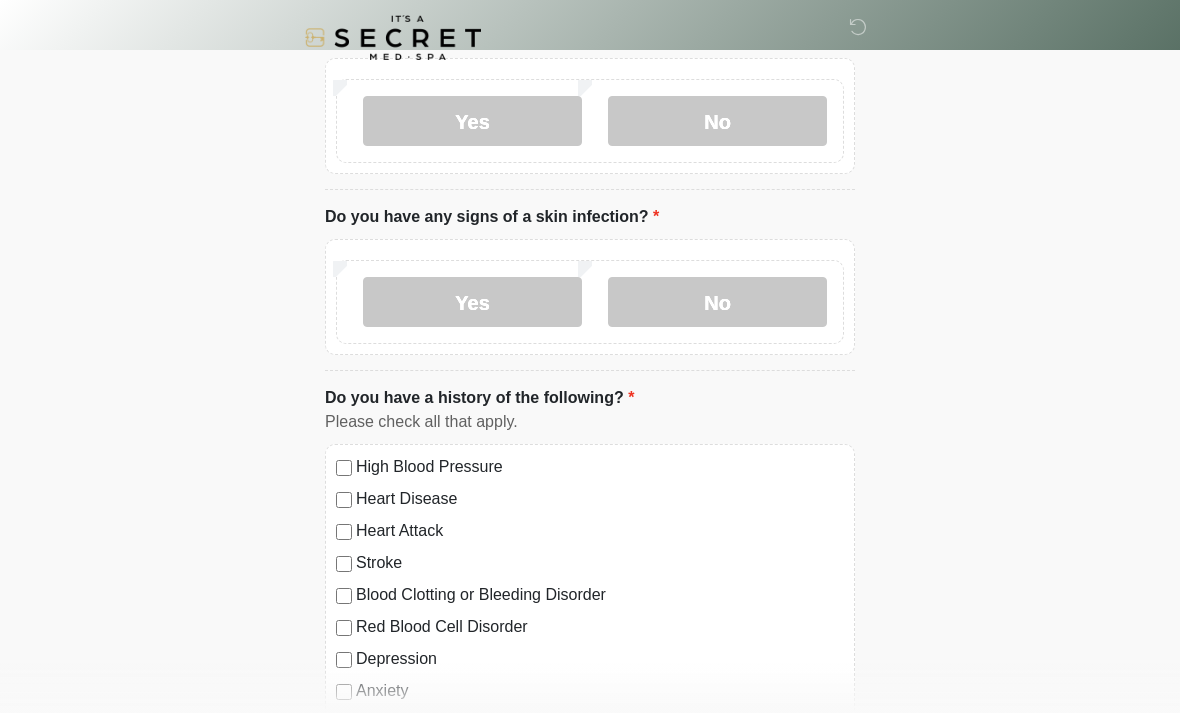 click on "No" at bounding box center (717, 302) 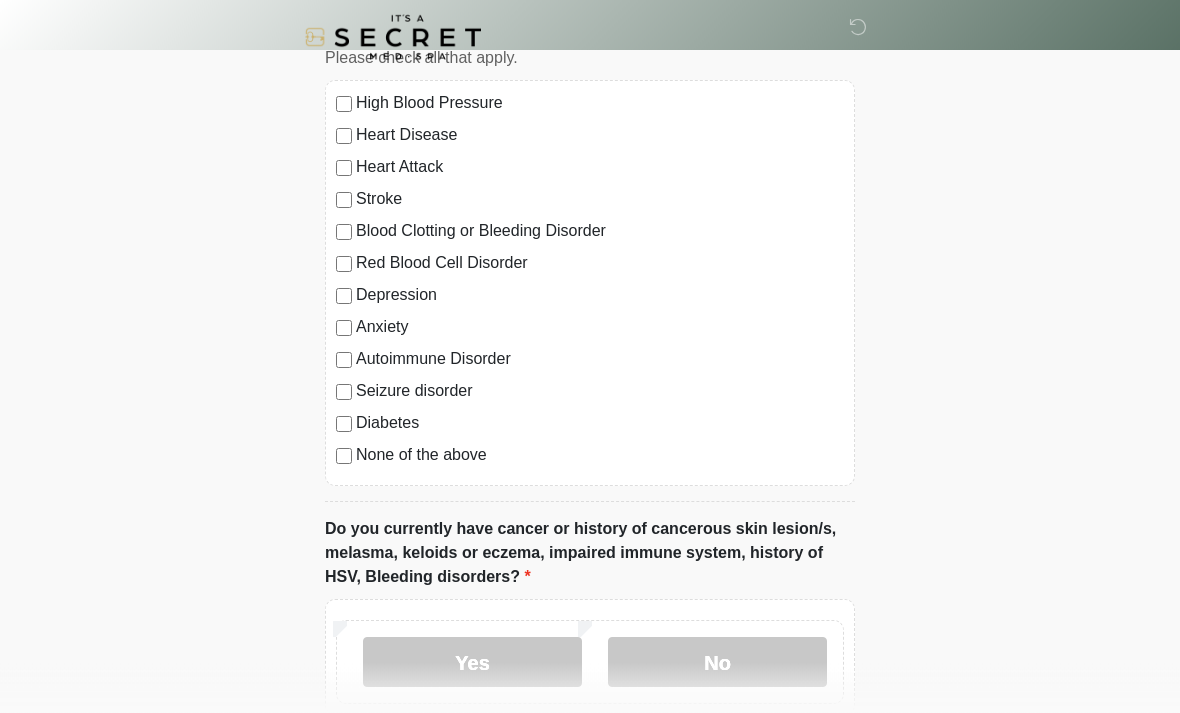 scroll, scrollTop: 1142, scrollLeft: 0, axis: vertical 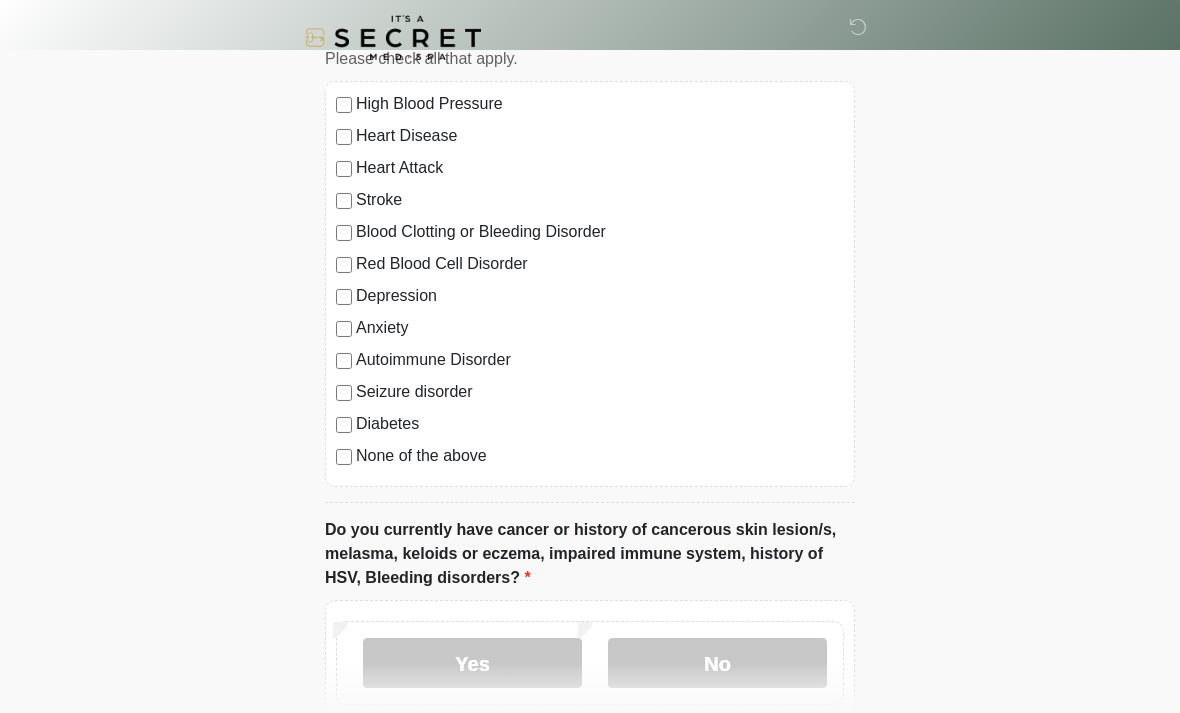 click on "None of the above" at bounding box center [600, 456] 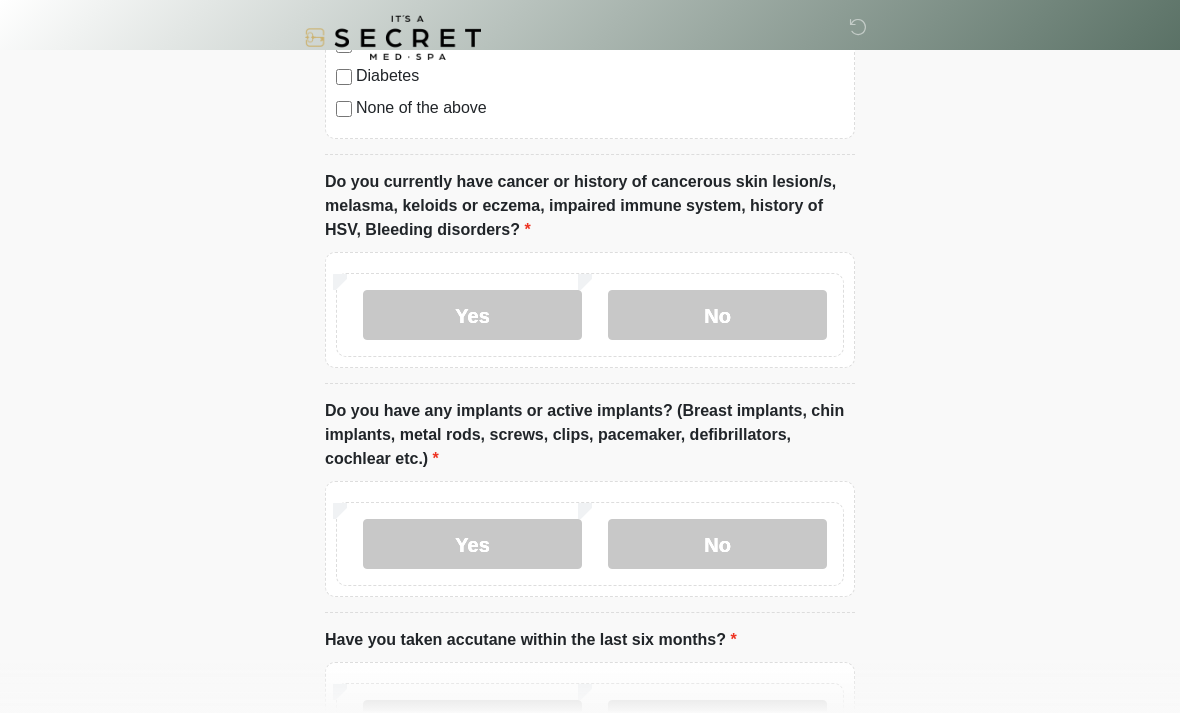 scroll, scrollTop: 1490, scrollLeft: 0, axis: vertical 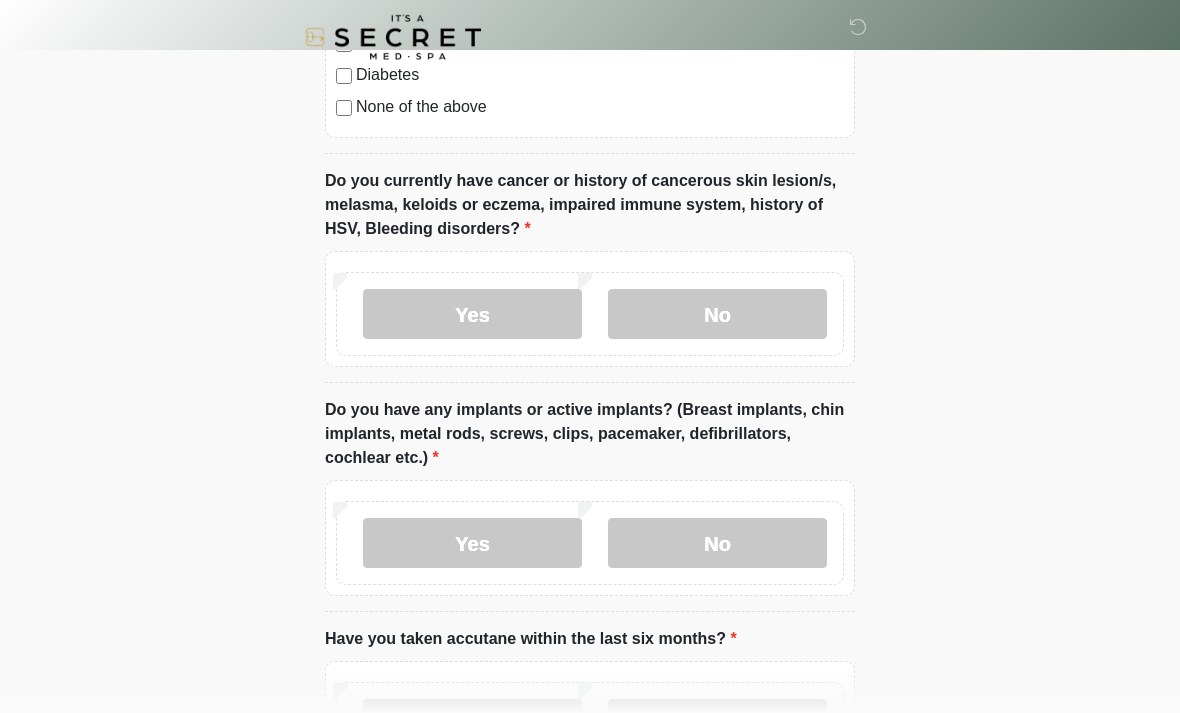 click on "No" at bounding box center [717, 315] 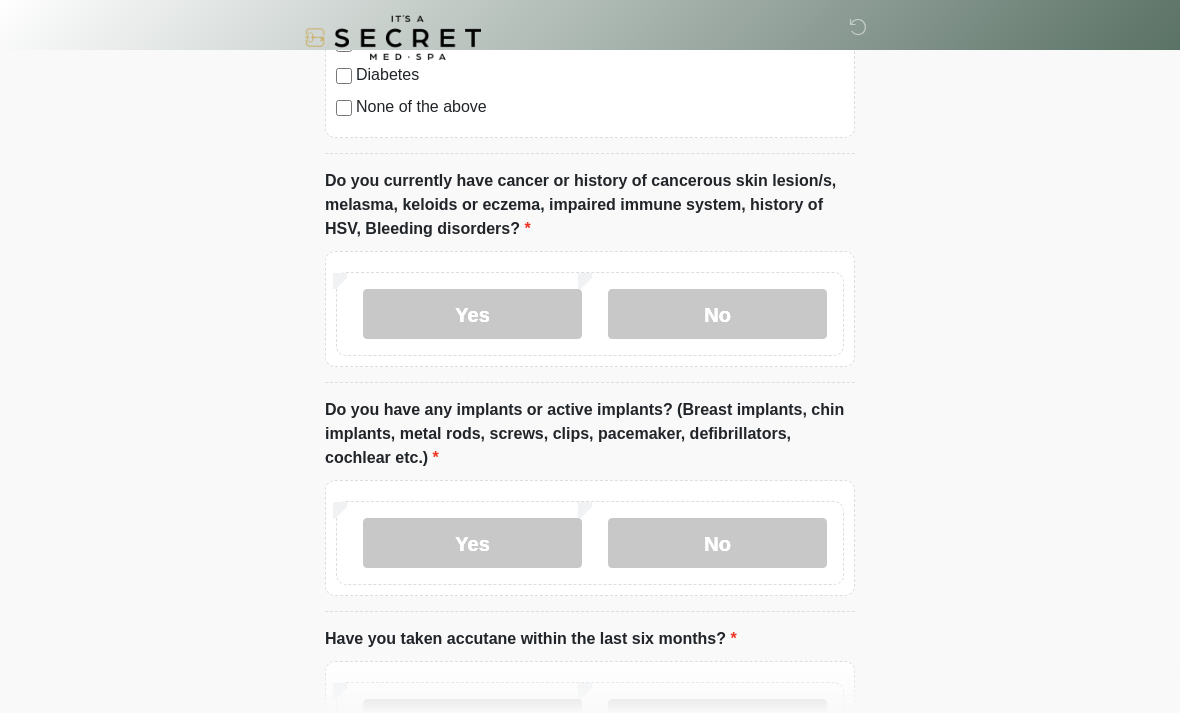 click on "No" at bounding box center (717, 543) 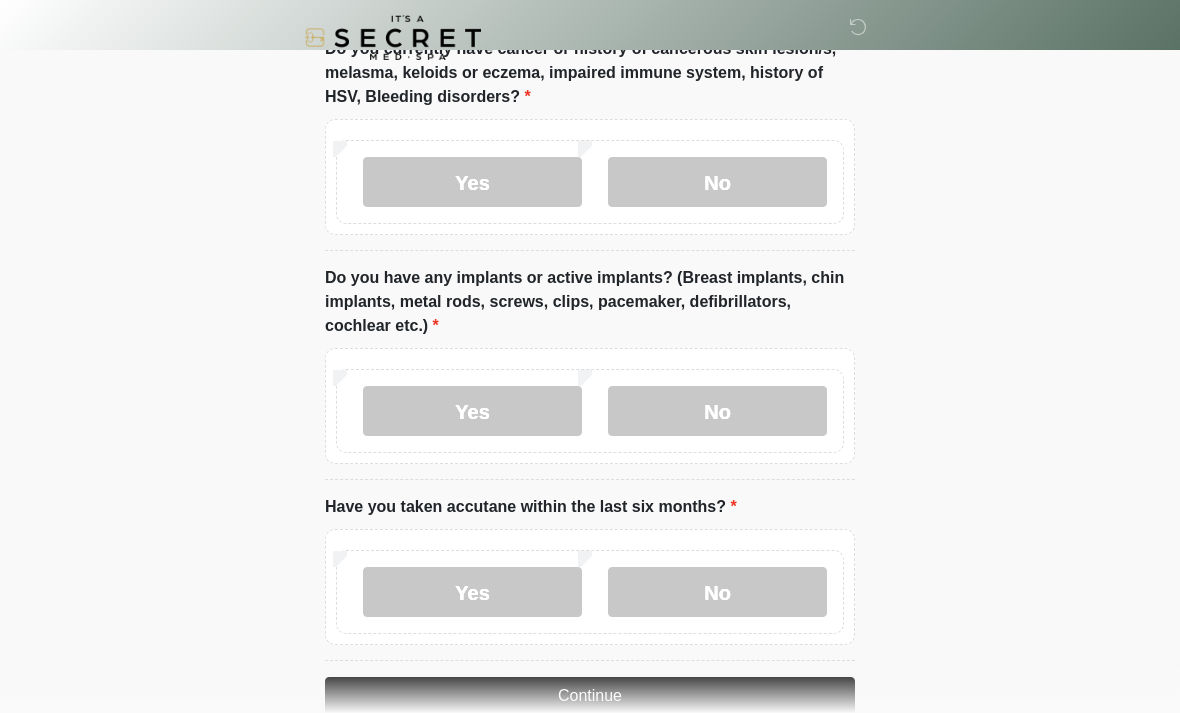 scroll, scrollTop: 1665, scrollLeft: 0, axis: vertical 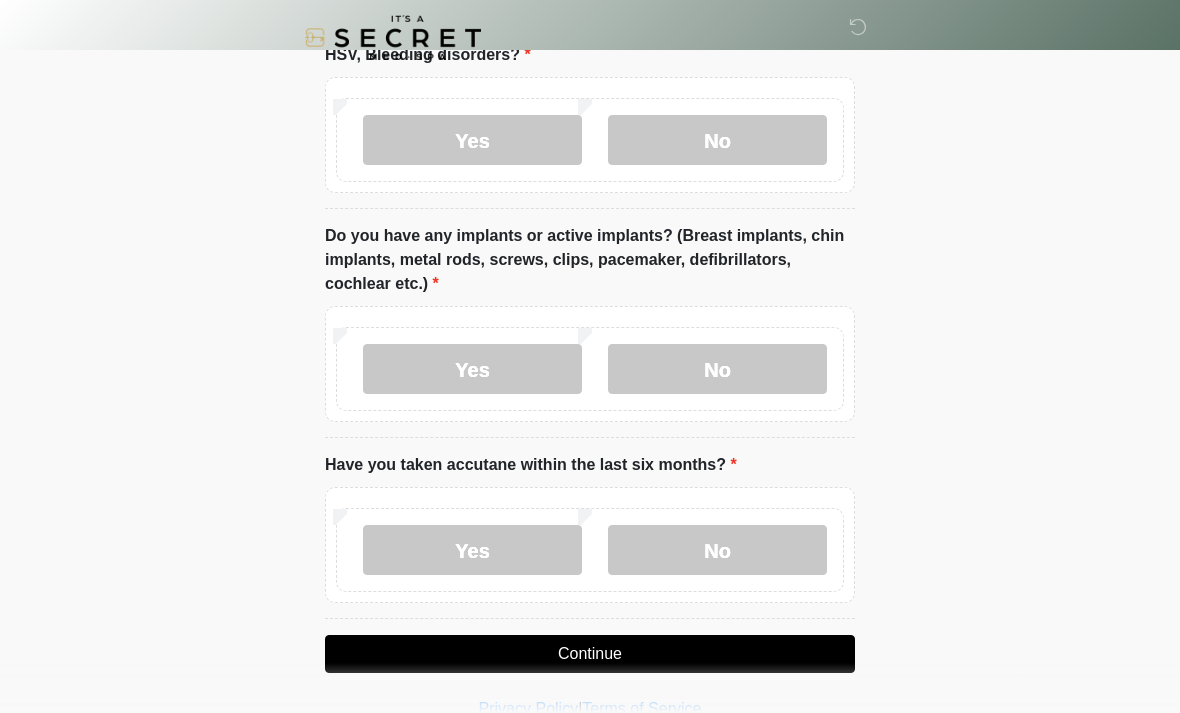 click on "Continue" at bounding box center (590, 654) 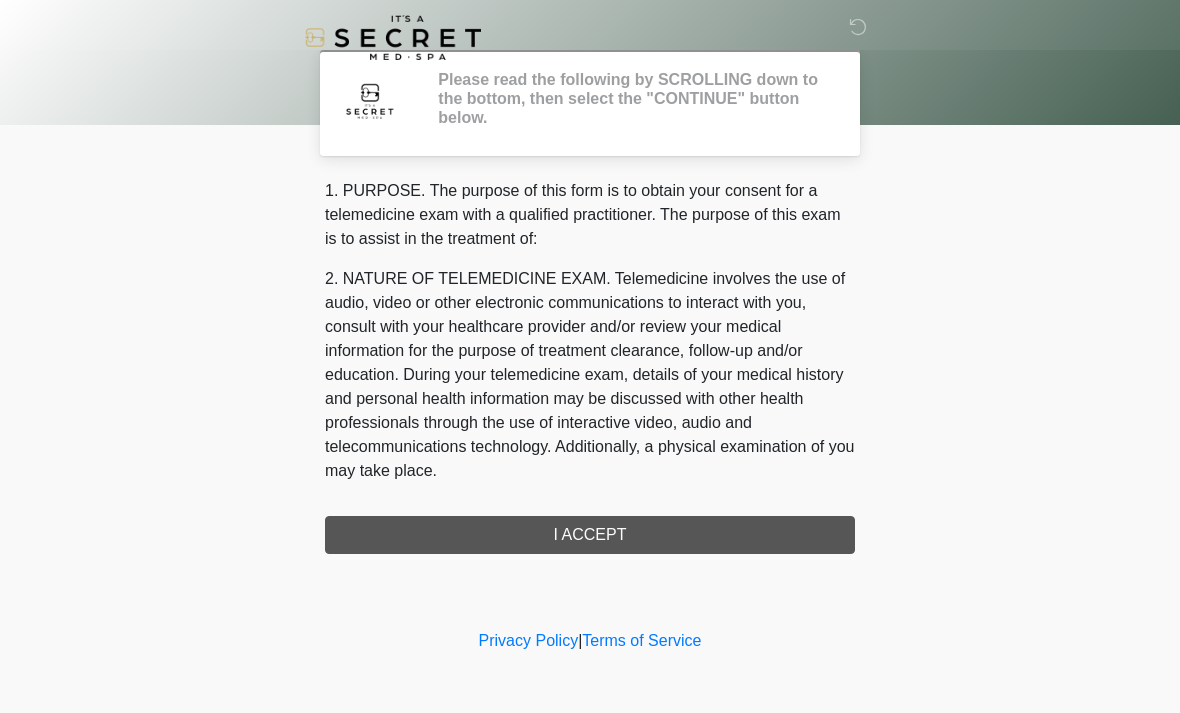 scroll, scrollTop: 0, scrollLeft: 0, axis: both 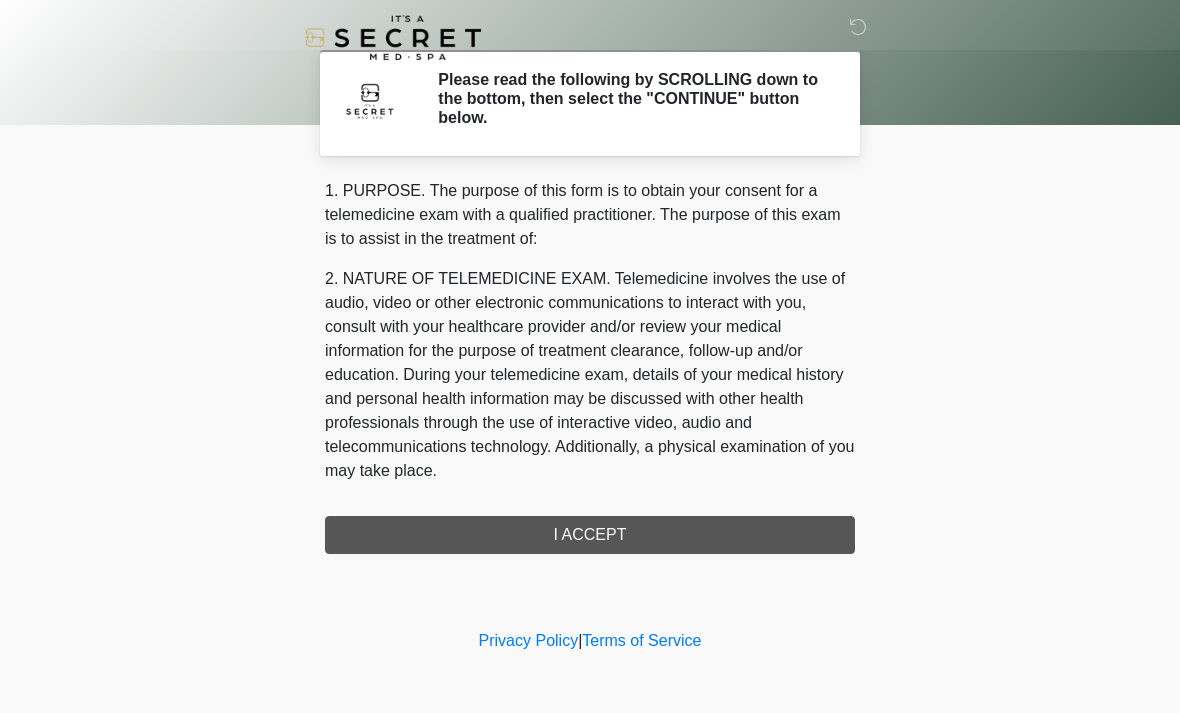click on "1. PURPOSE. The purpose of this form is to obtain your consent for a telemedicine exam with a qualified practitioner. The purpose of this exam is to assist in the treatment of:  2. NATURE OF TELEMEDICINE EXAM. Telemedicine involves the use of audio, video or other electronic communications to interact with you, consult with your healthcare provider and/or review your medical information for the purpose of treatment clearance, follow-up and/or education. During your telemedicine exam, details of your medical history and personal health information may be discussed with other health professionals through the use of interactive video, audio and telecommunications technology. Additionally, a physical examination of you may take place. 4. HEALTHCARE INSTITUTION. It's A Secret Med Spa has medical and non-medical technical personnel who may participate in the telemedicine exam to aid in the audio/video link with the qualified practitioner.
I ACCEPT" at bounding box center (590, 366) 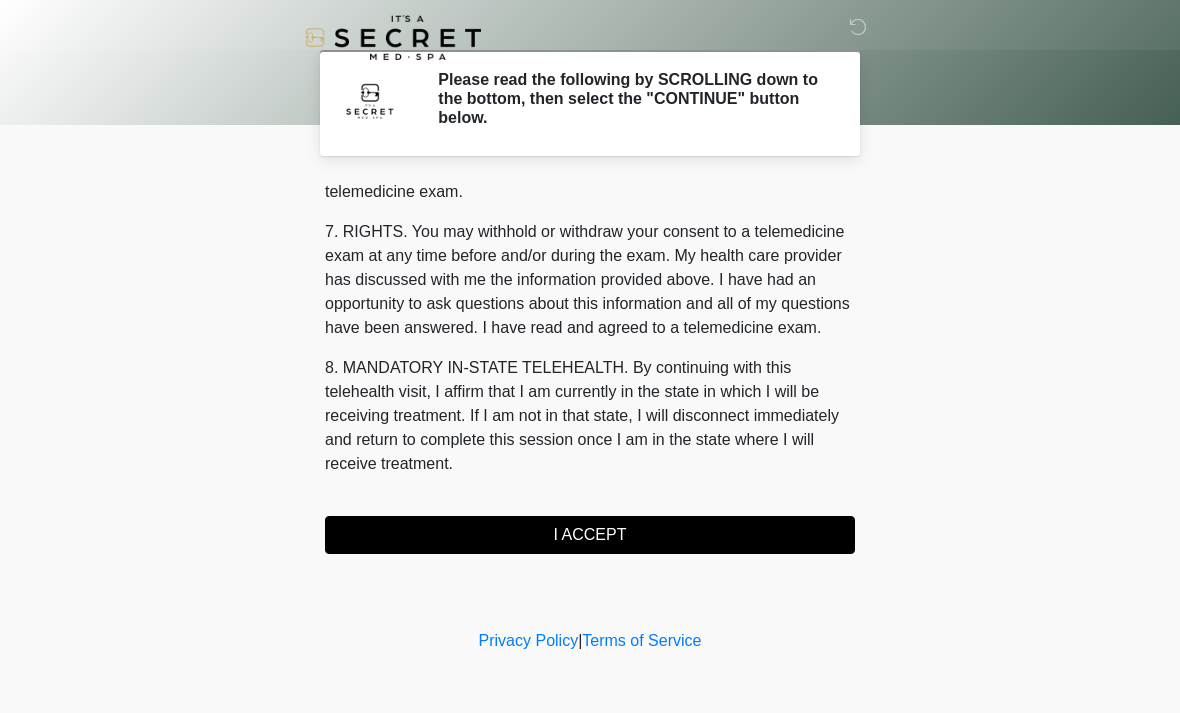 click on "I ACCEPT" at bounding box center [590, 535] 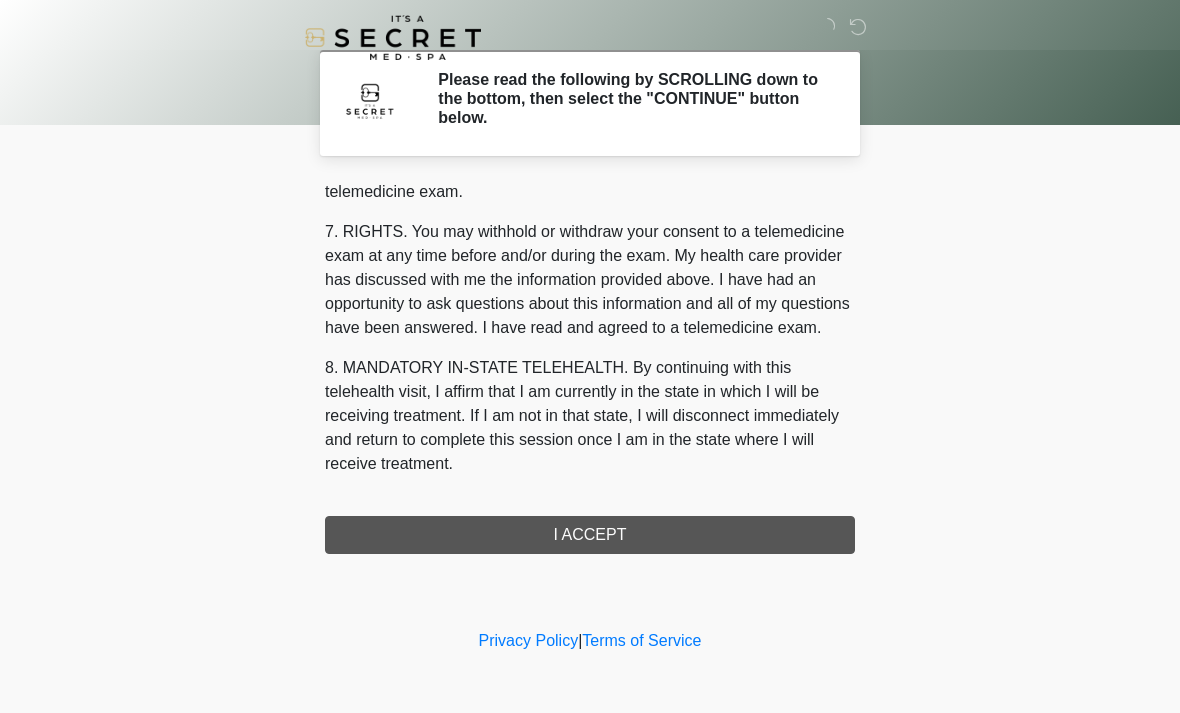 scroll, scrollTop: 847, scrollLeft: 0, axis: vertical 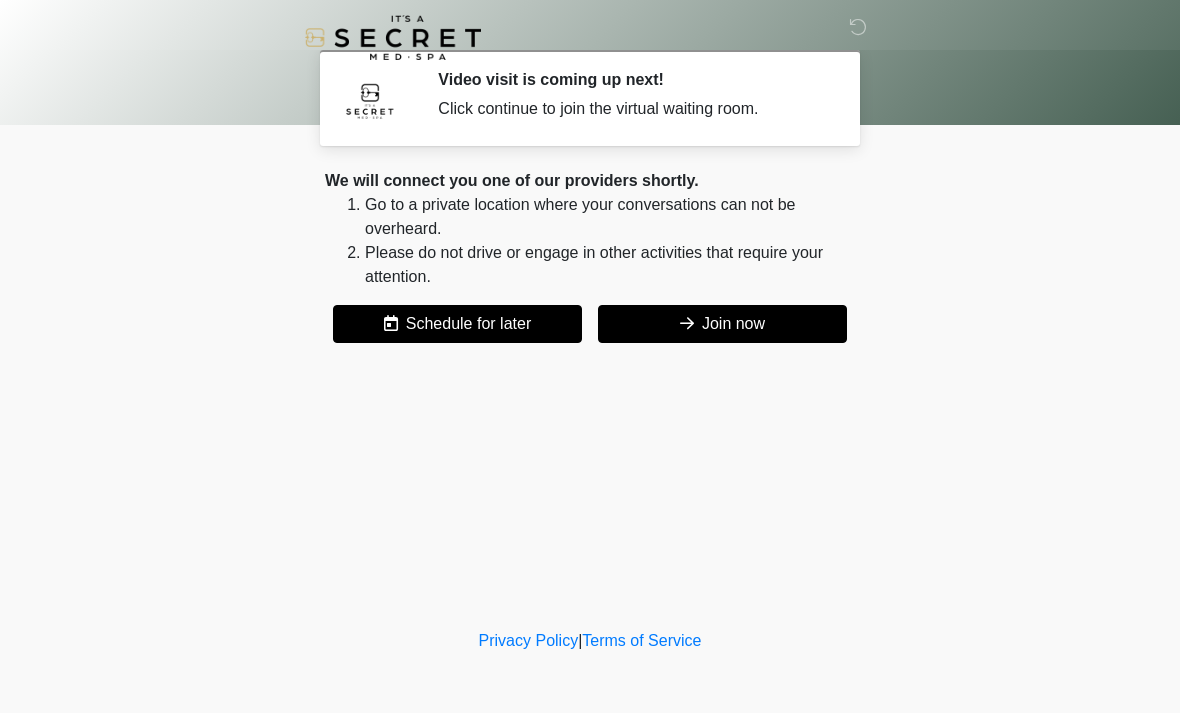 click on "Join now" at bounding box center (722, 324) 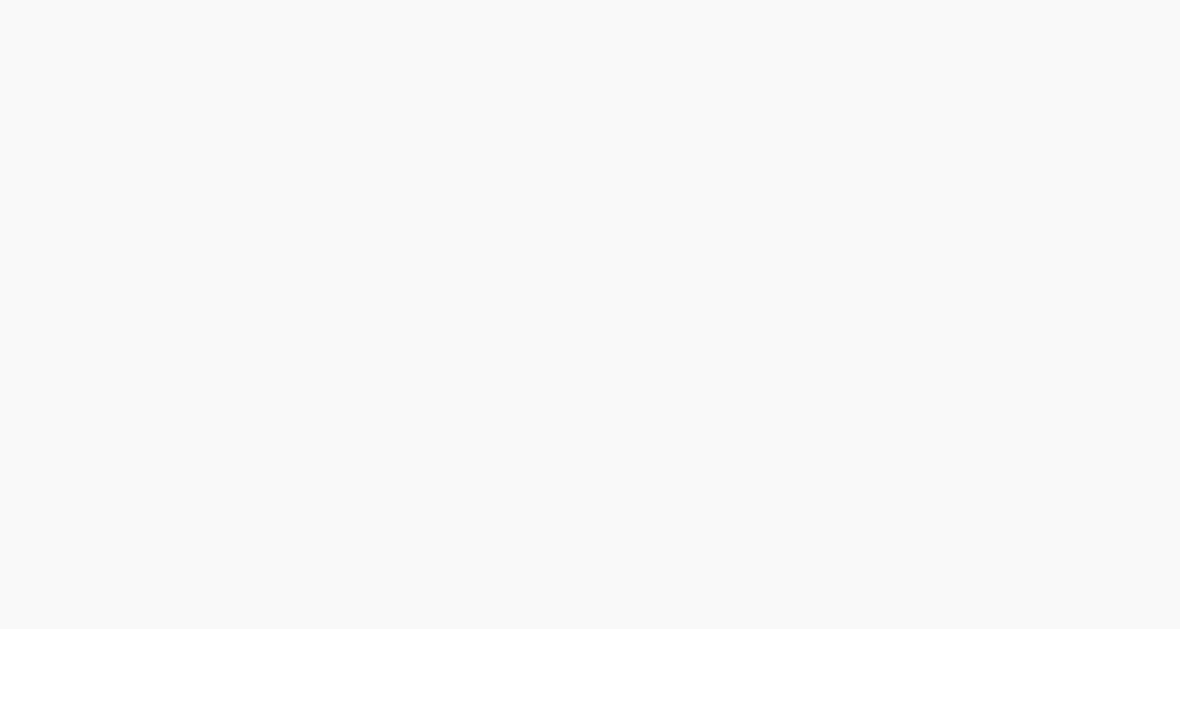 scroll, scrollTop: 6, scrollLeft: 0, axis: vertical 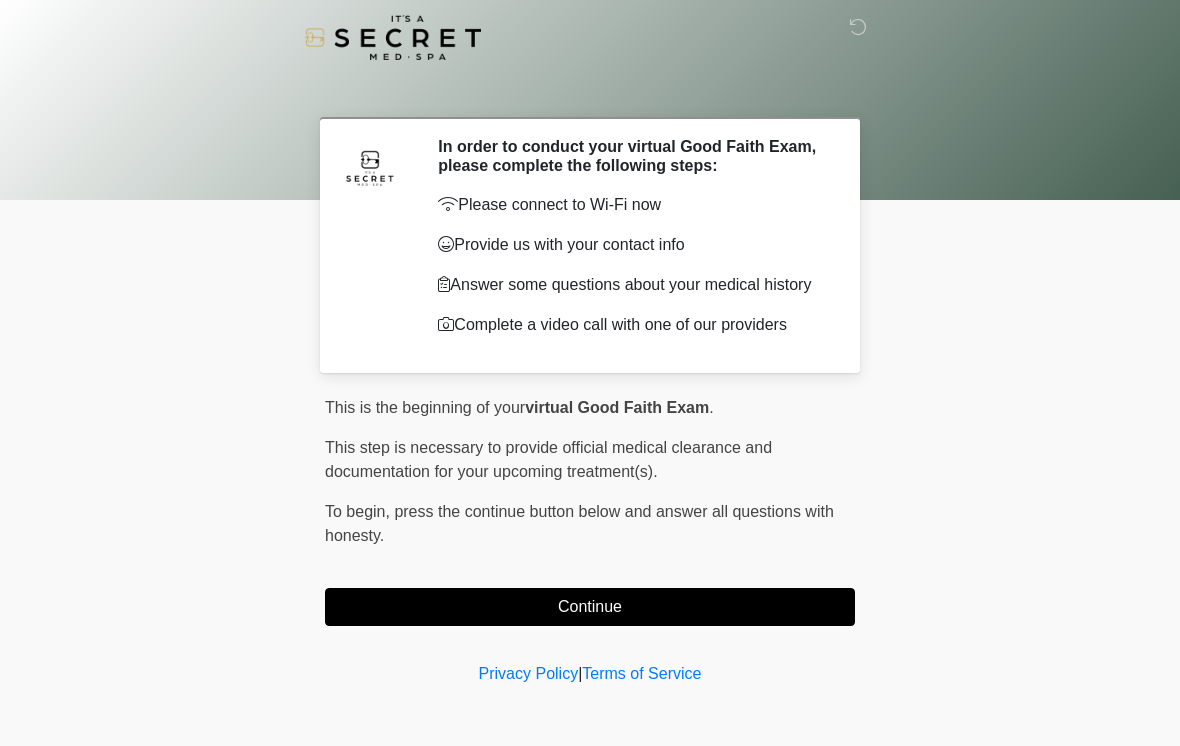 click on "Continue" at bounding box center [590, 607] 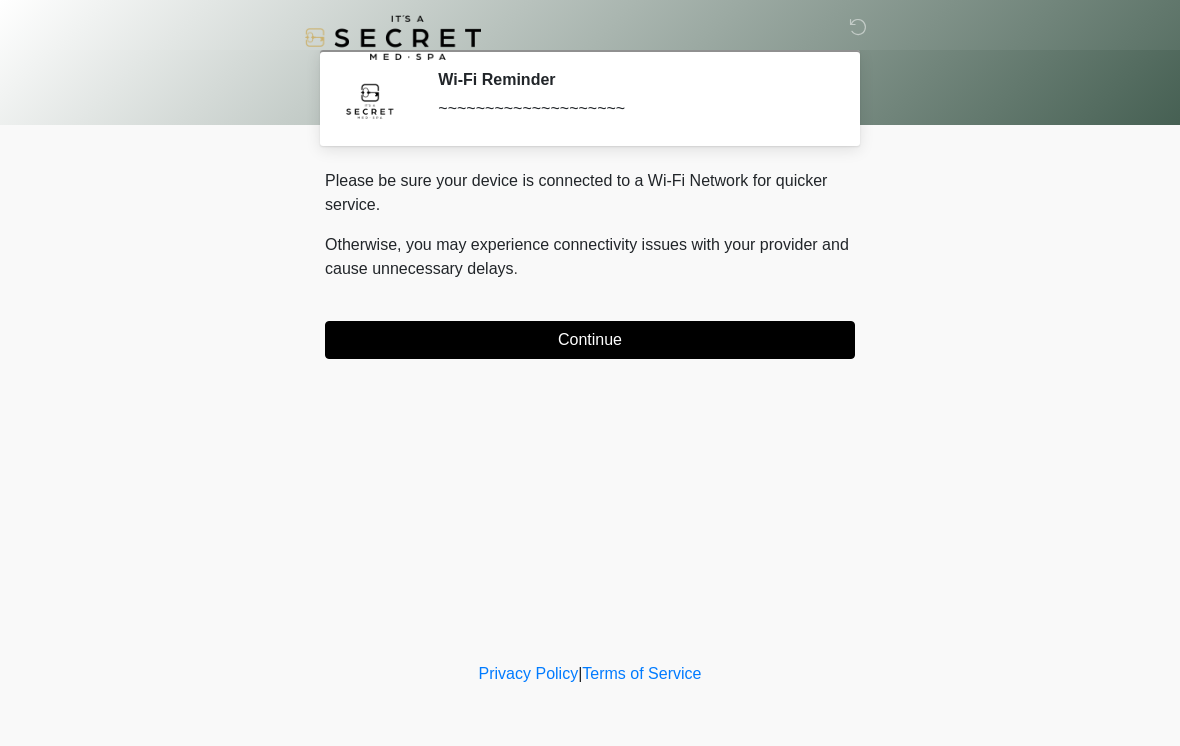 click on "Continue" at bounding box center [590, 340] 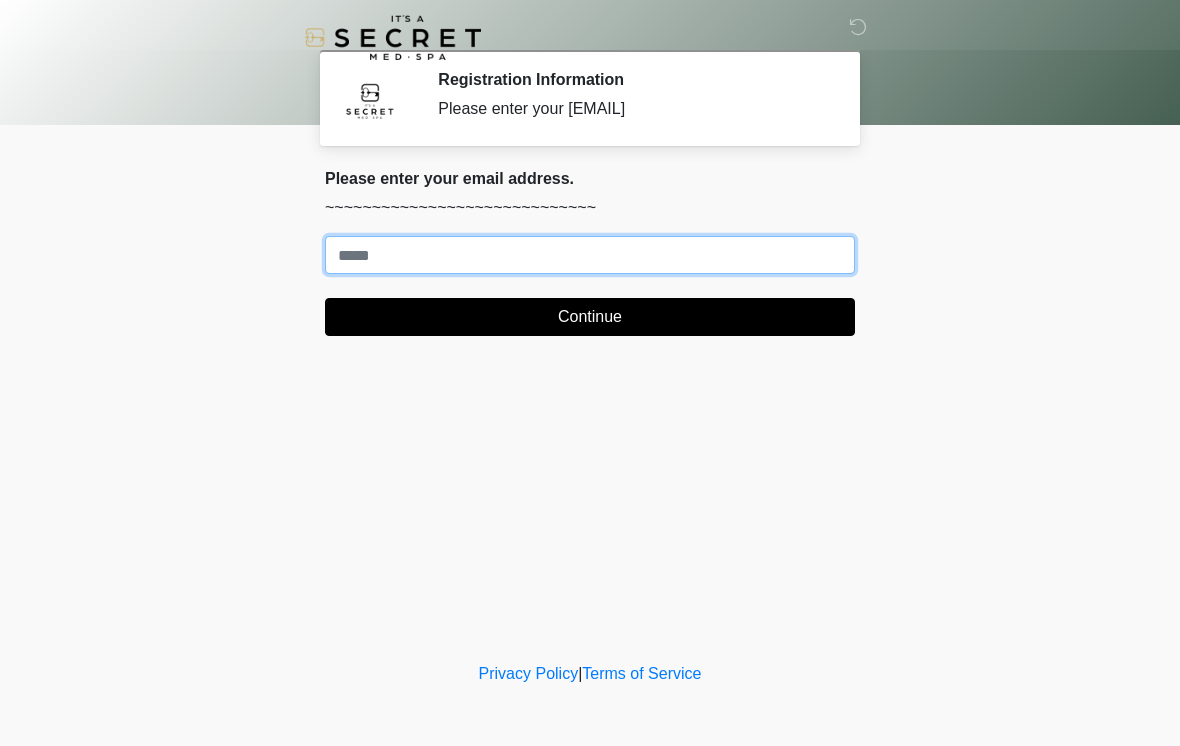 click on "Where should we email your treatment plan?" at bounding box center (590, 255) 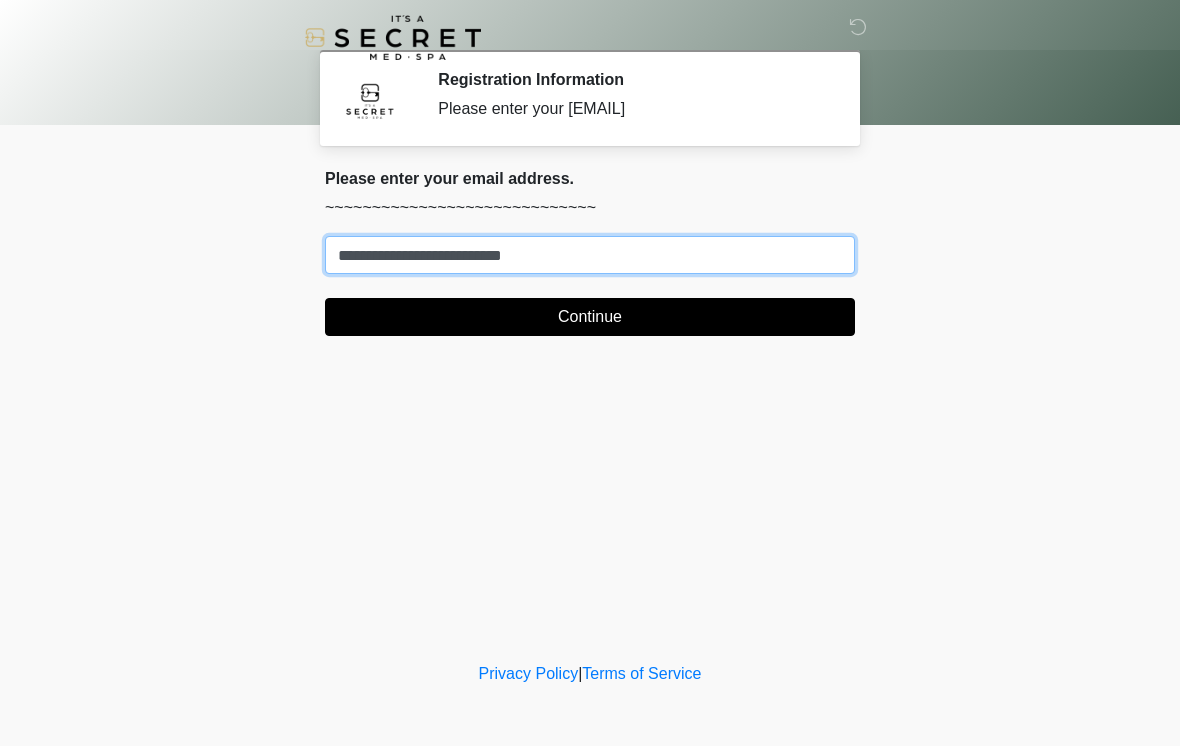 type on "**********" 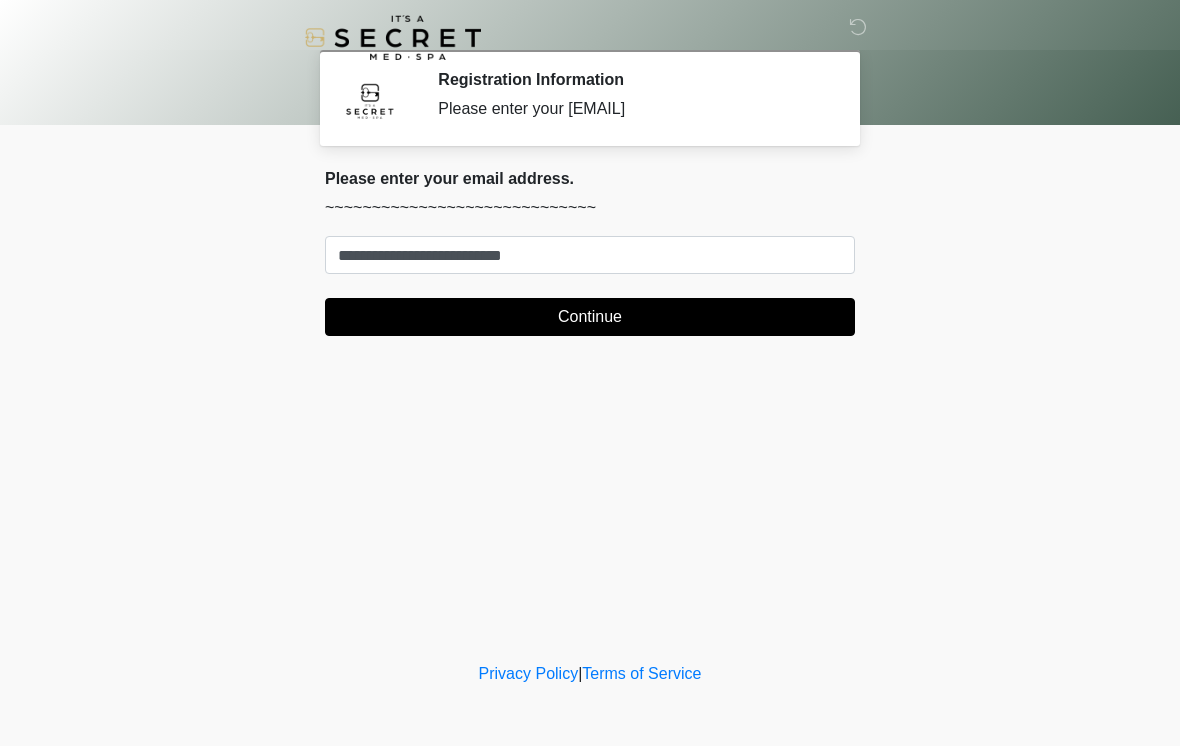 click on "Continue" at bounding box center (590, 317) 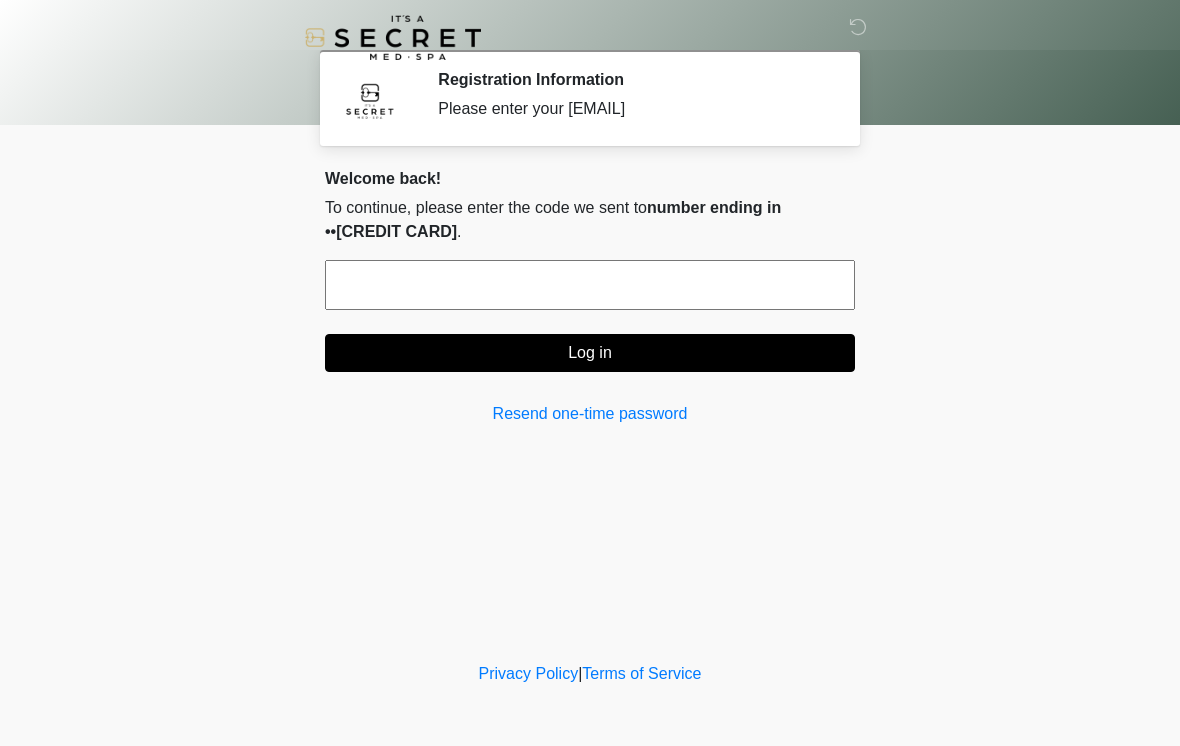 click at bounding box center [590, 285] 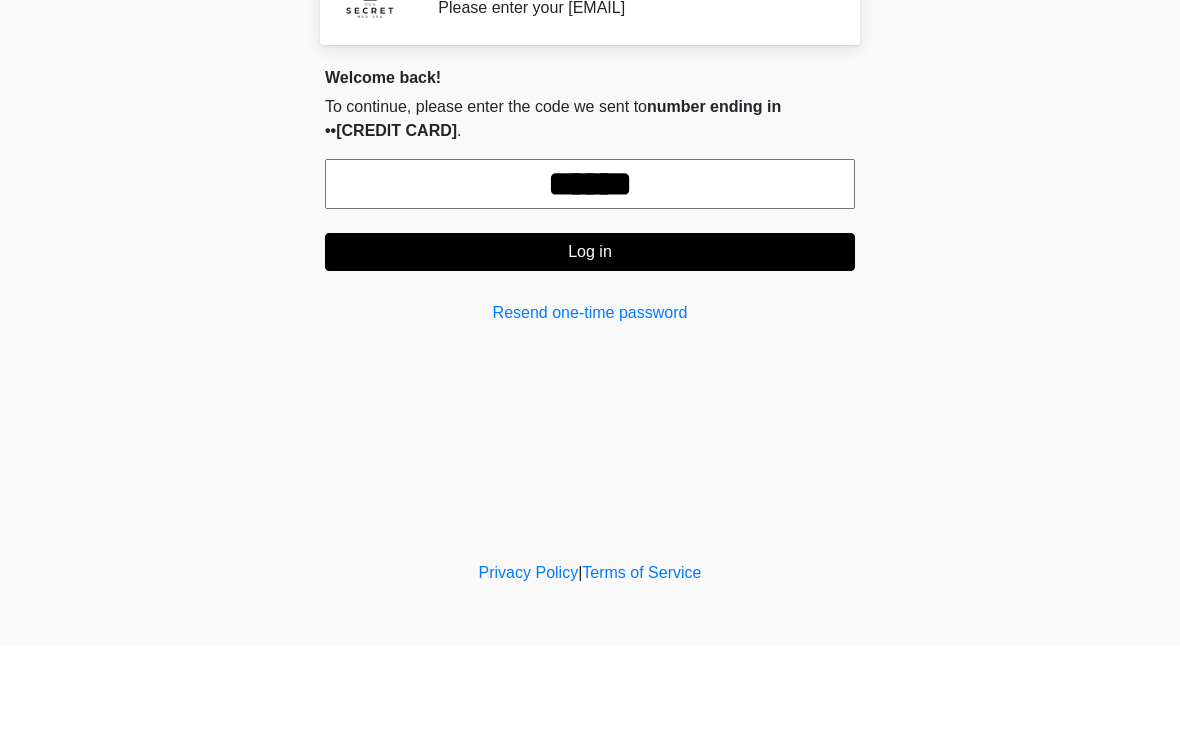 type on "******" 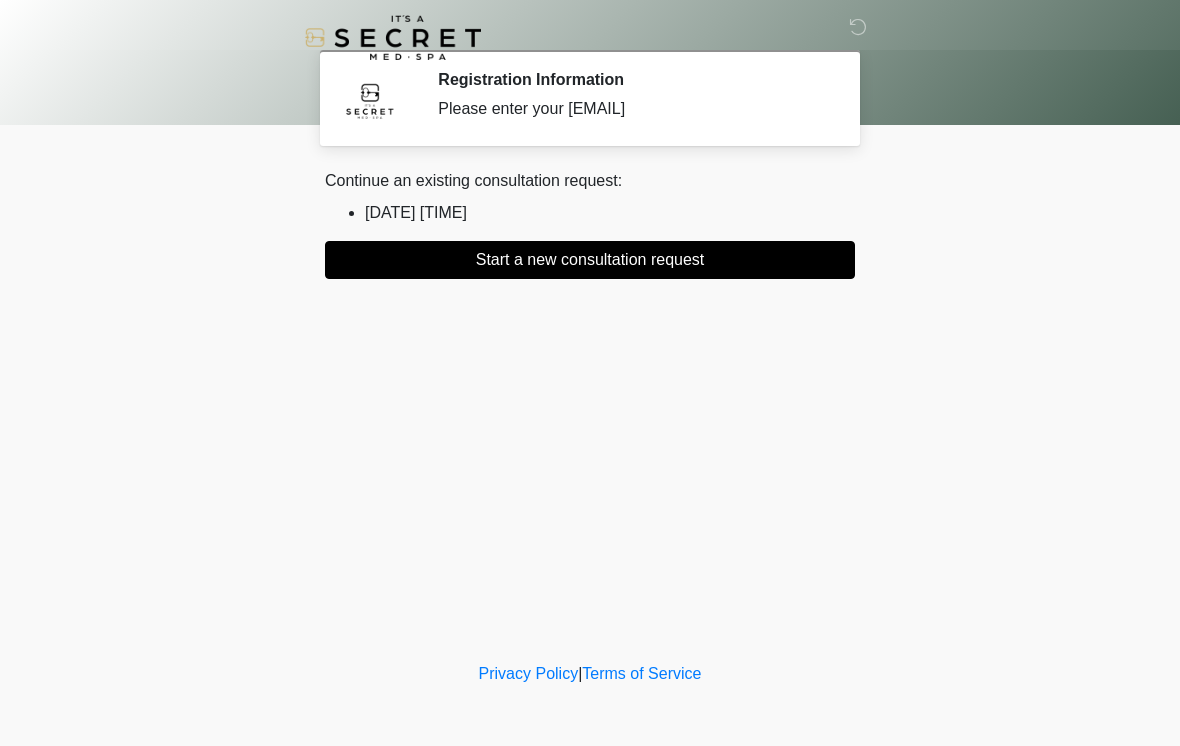click on "Start a new consultation request" at bounding box center [590, 260] 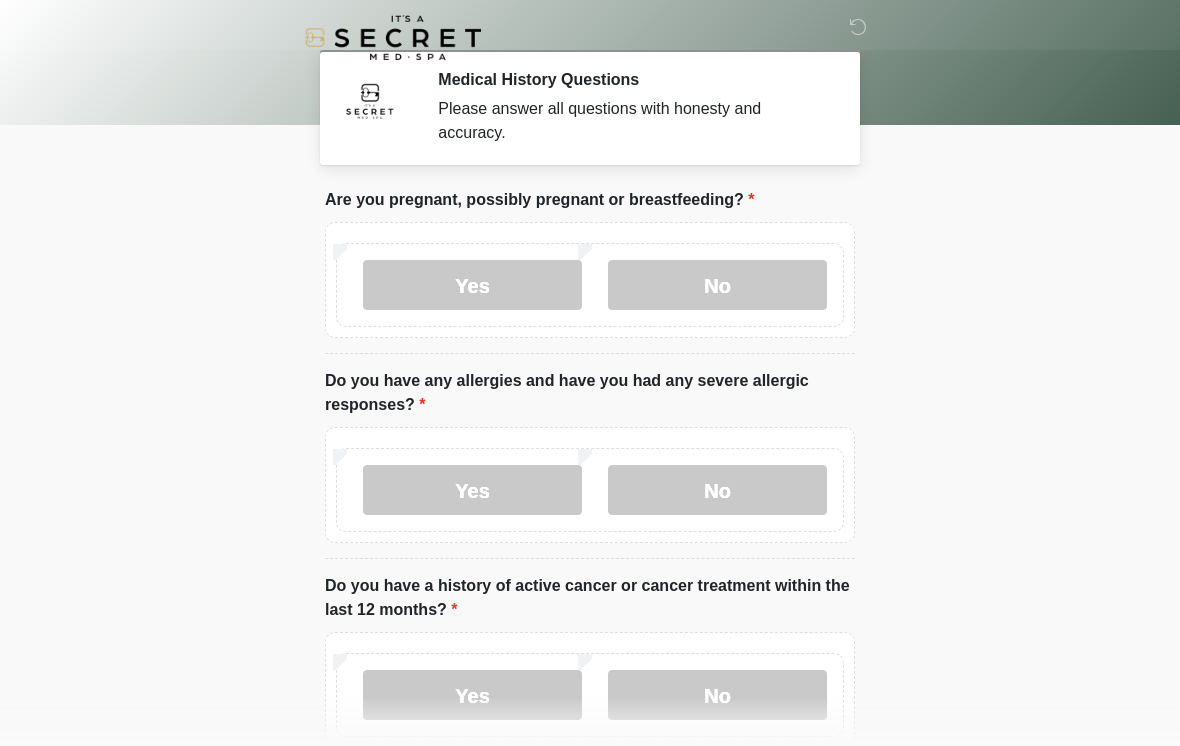 click on "No" at bounding box center (717, 285) 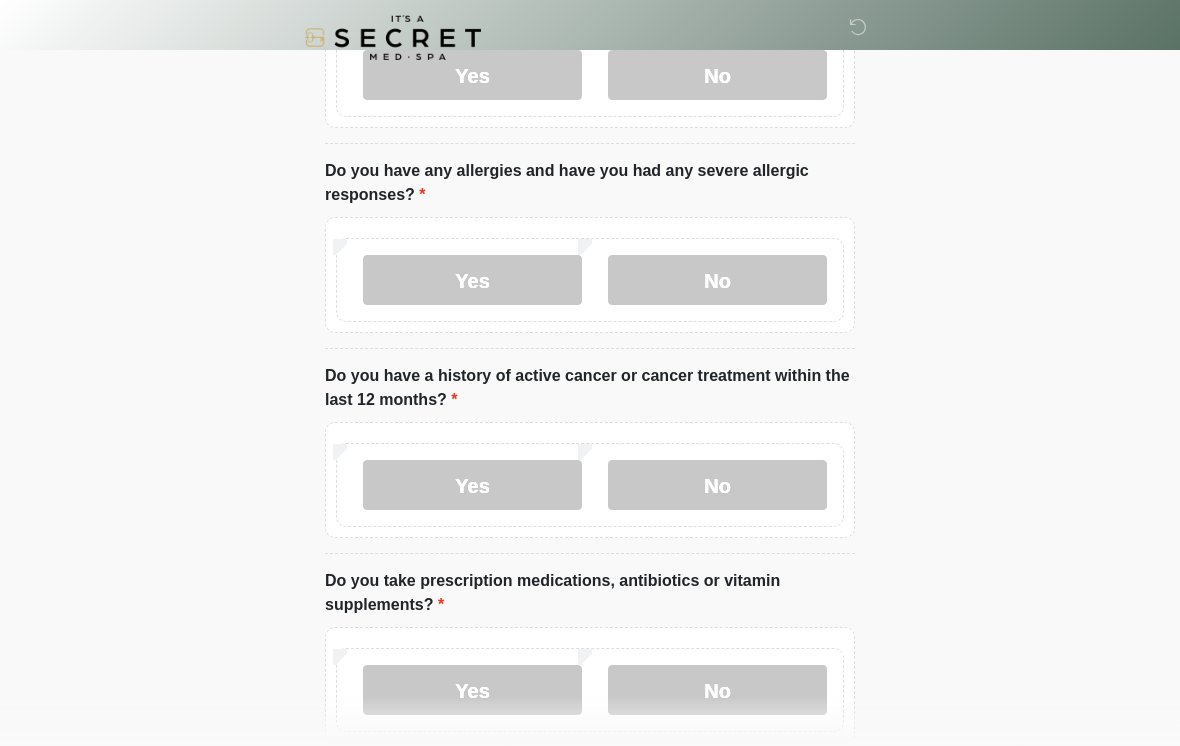 click on "Yes
No" at bounding box center (590, 485) 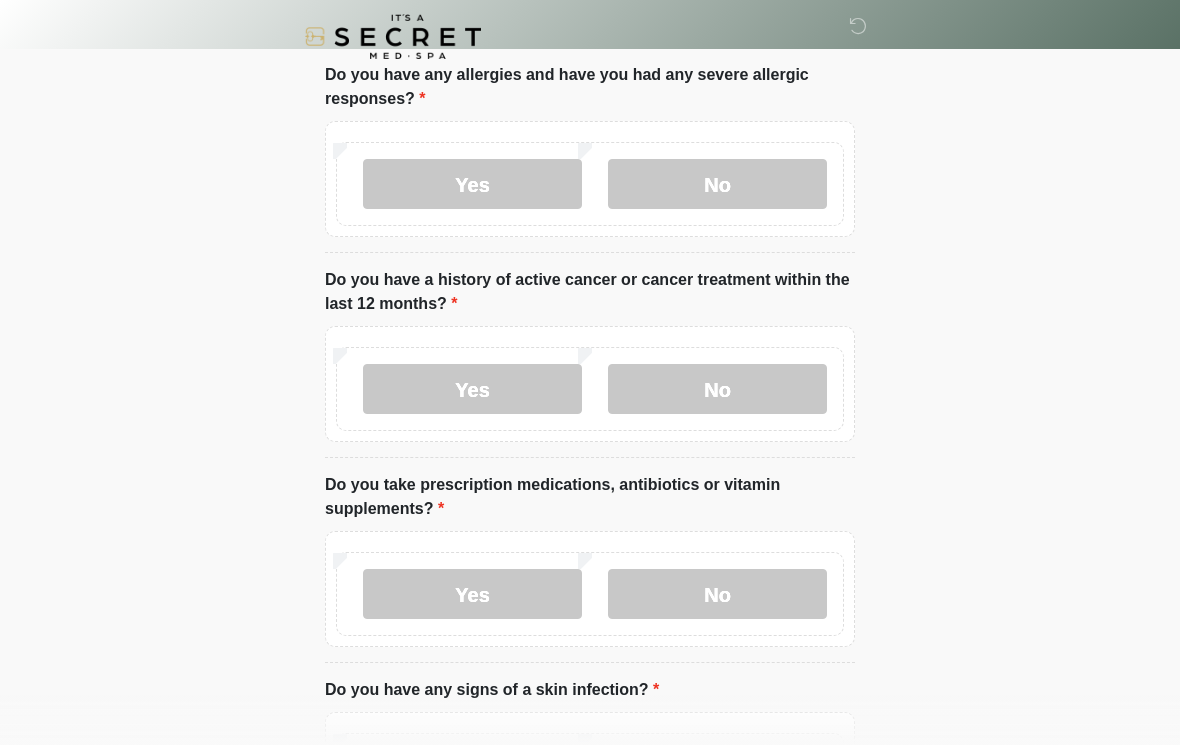 click on "No" at bounding box center (717, 390) 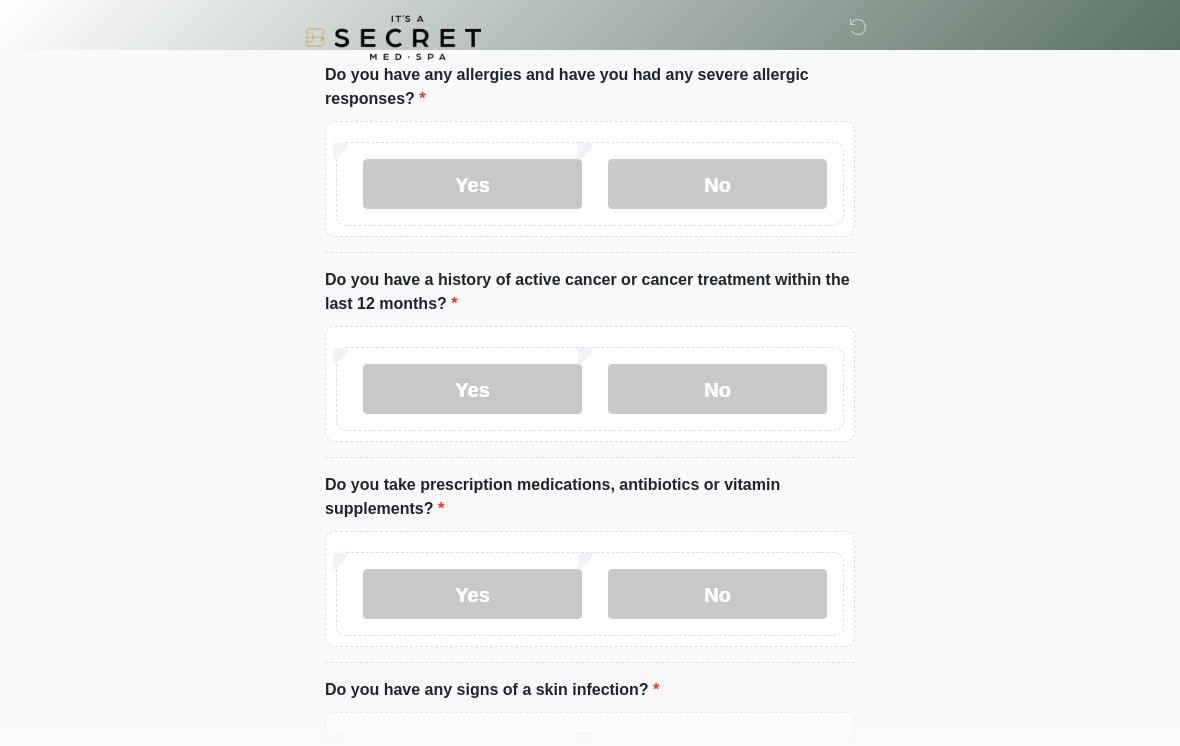 click on "No" at bounding box center [717, 594] 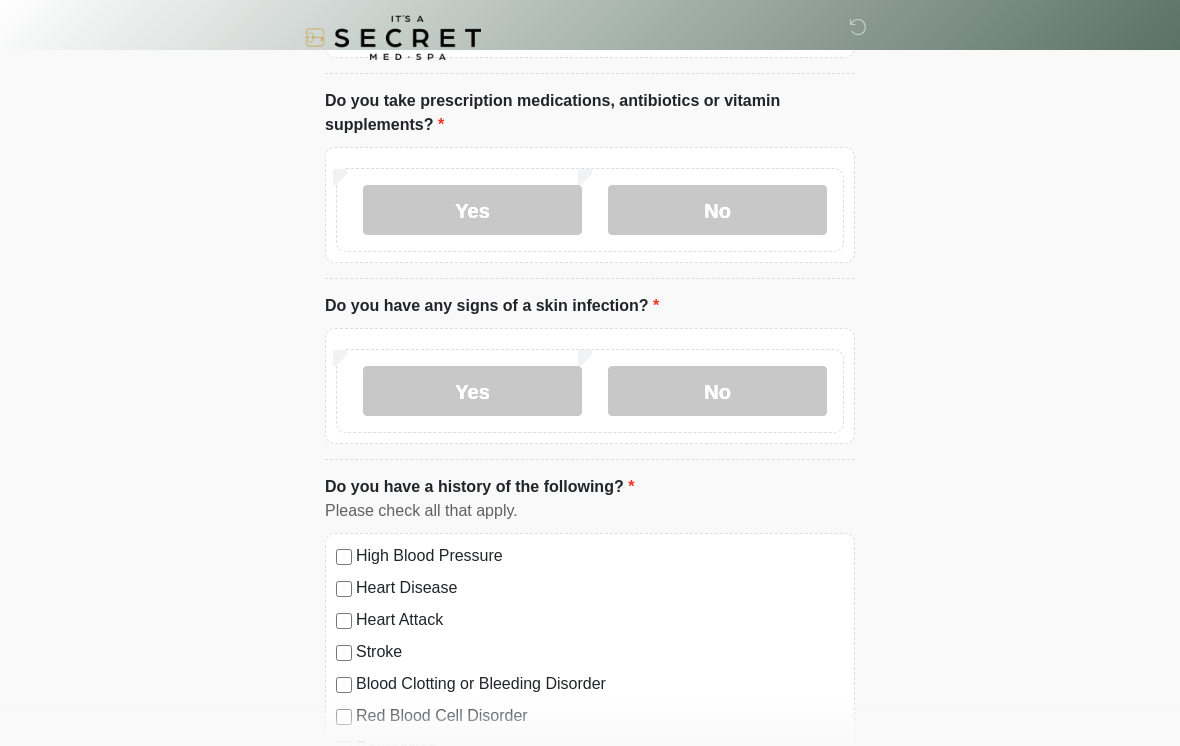 click on "No" at bounding box center (717, 391) 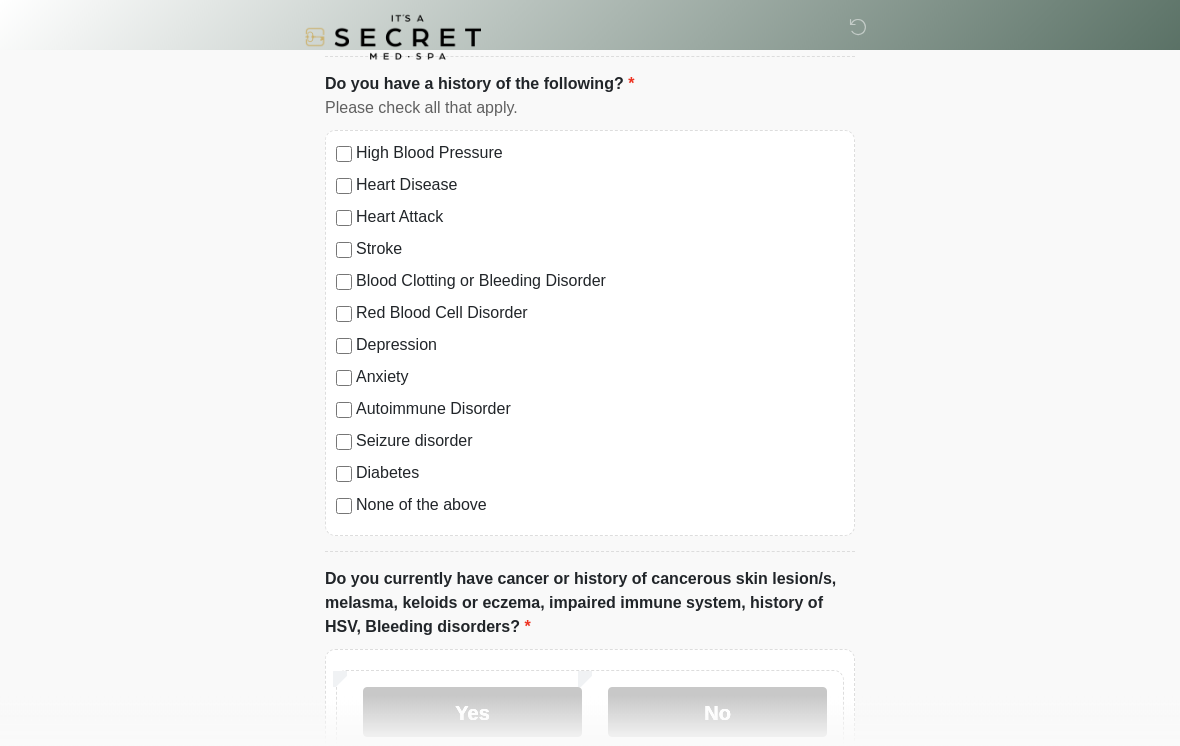 scroll, scrollTop: 1111, scrollLeft: 0, axis: vertical 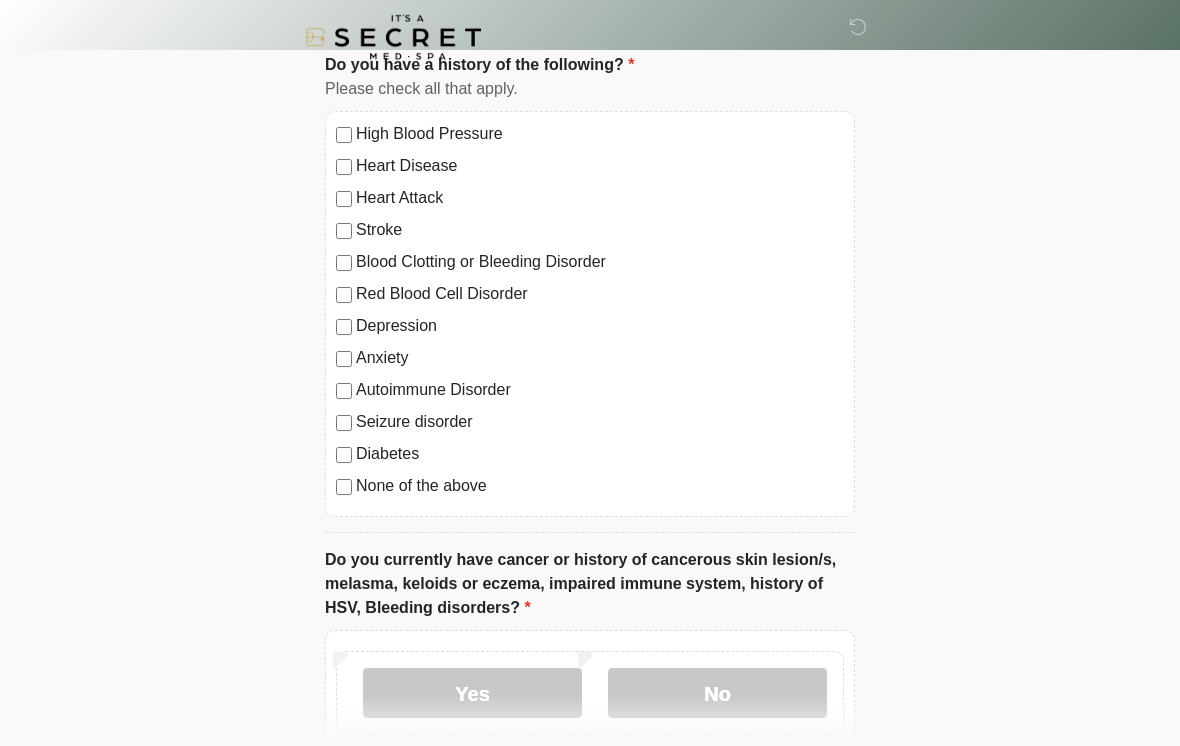 click on "None of the above" at bounding box center [600, 487] 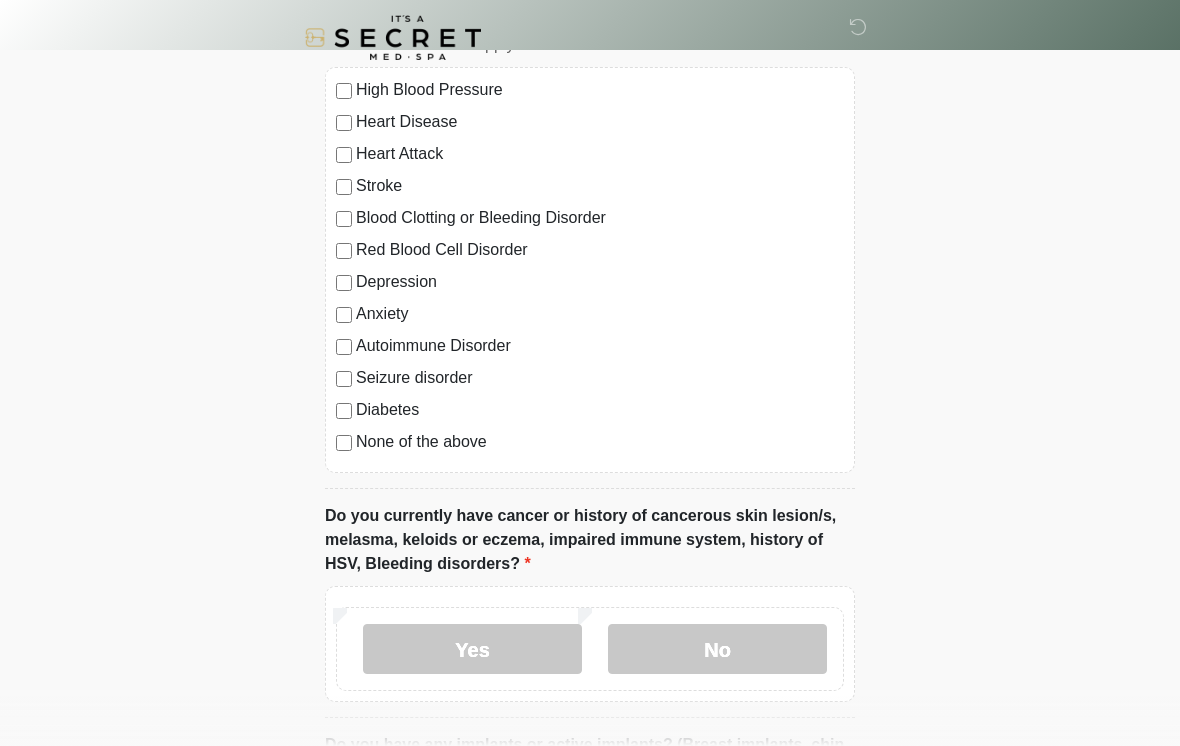 scroll, scrollTop: 1209, scrollLeft: 0, axis: vertical 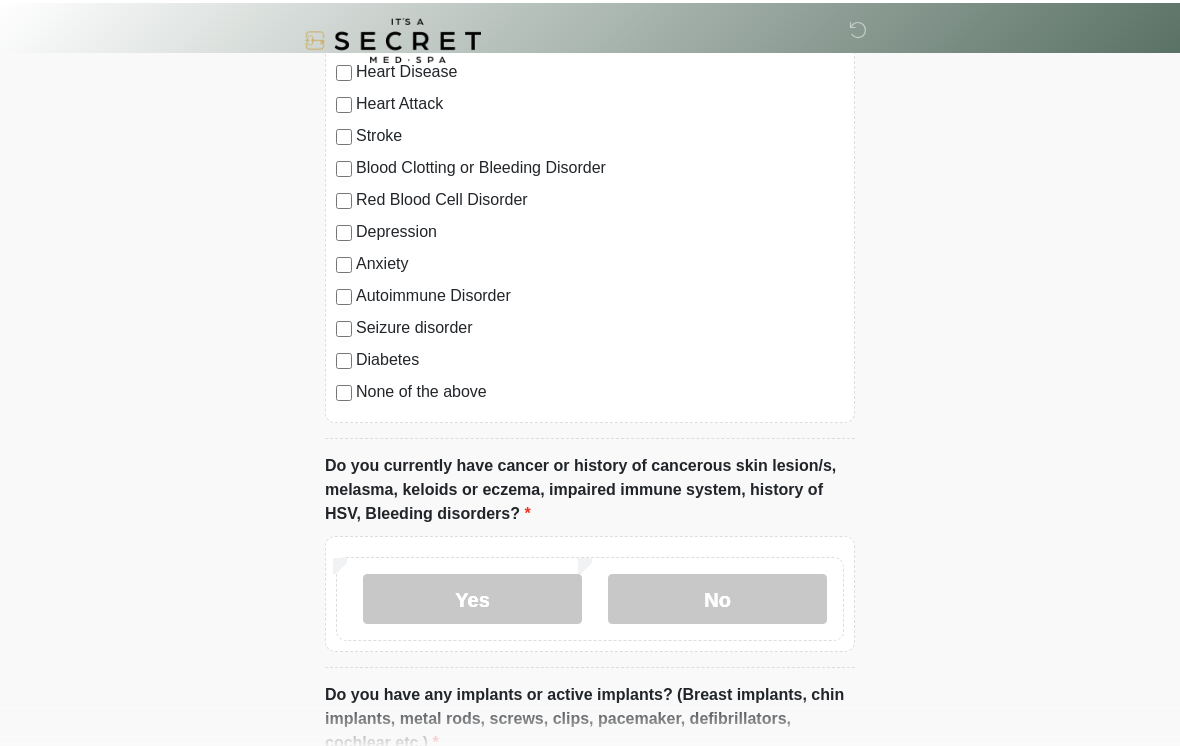 click on "No" at bounding box center [717, 596] 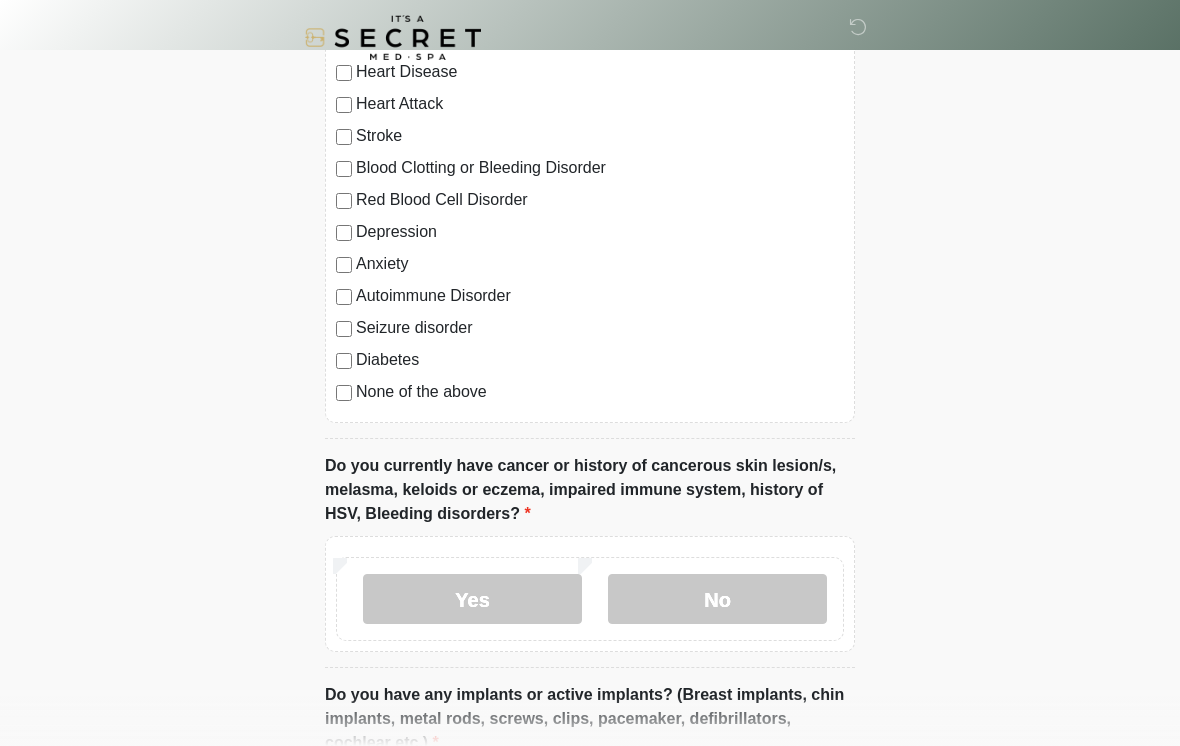 click on "Yes" at bounding box center [472, 599] 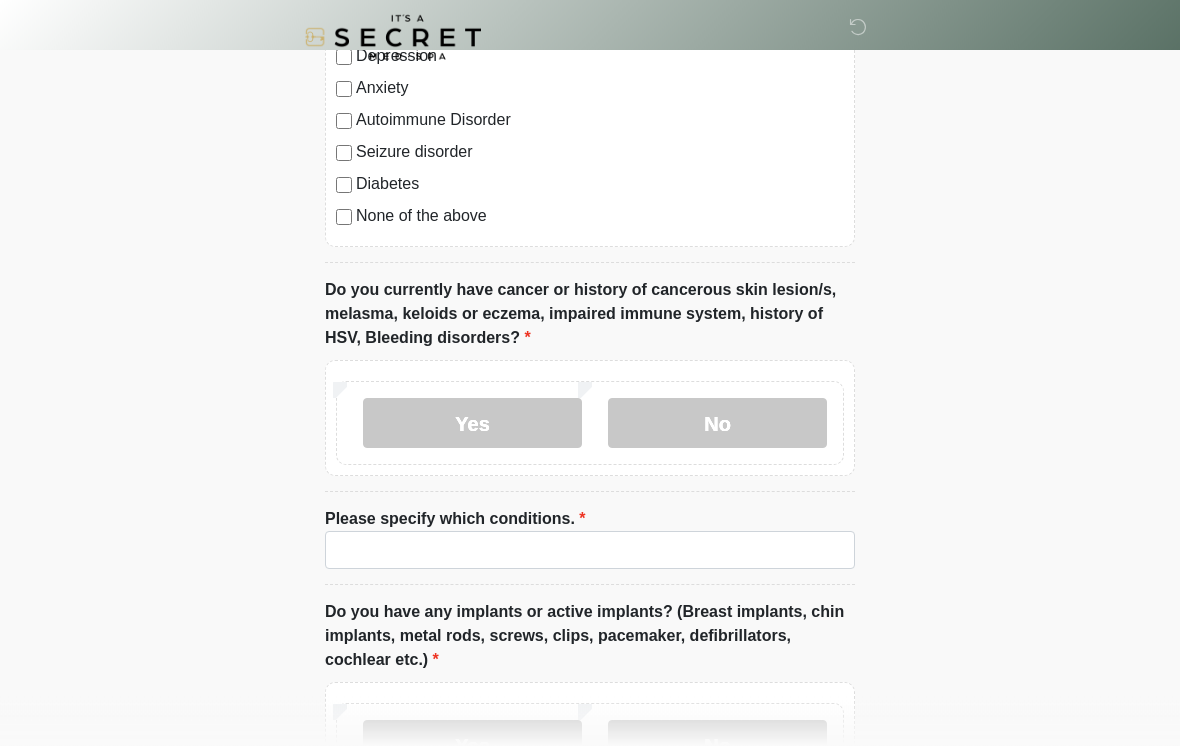 scroll, scrollTop: 1382, scrollLeft: 0, axis: vertical 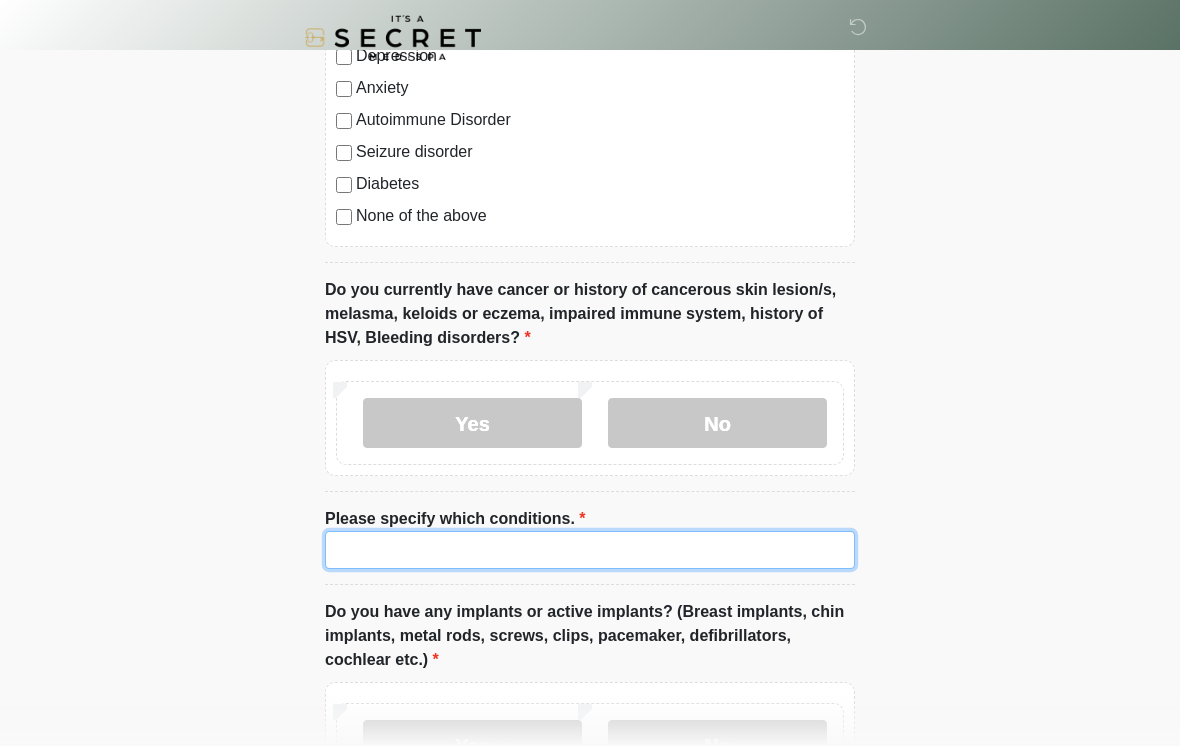 click on "Please specify which conditions." at bounding box center (590, 550) 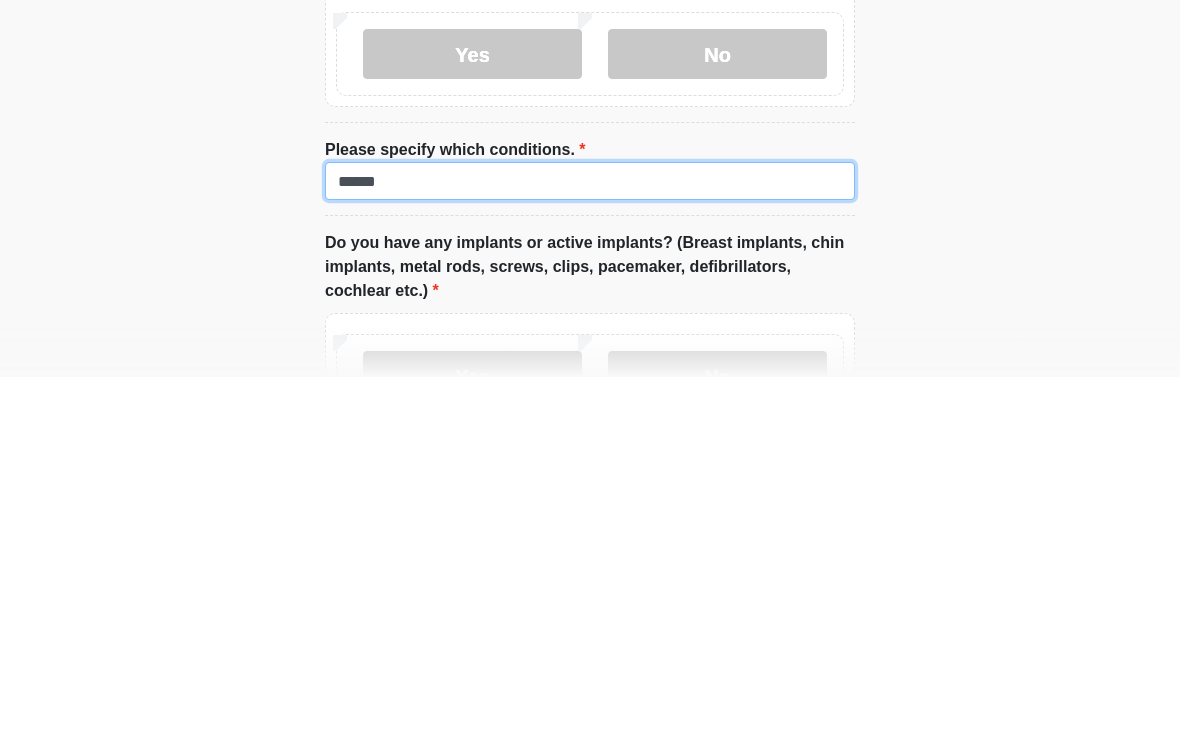 type on "******" 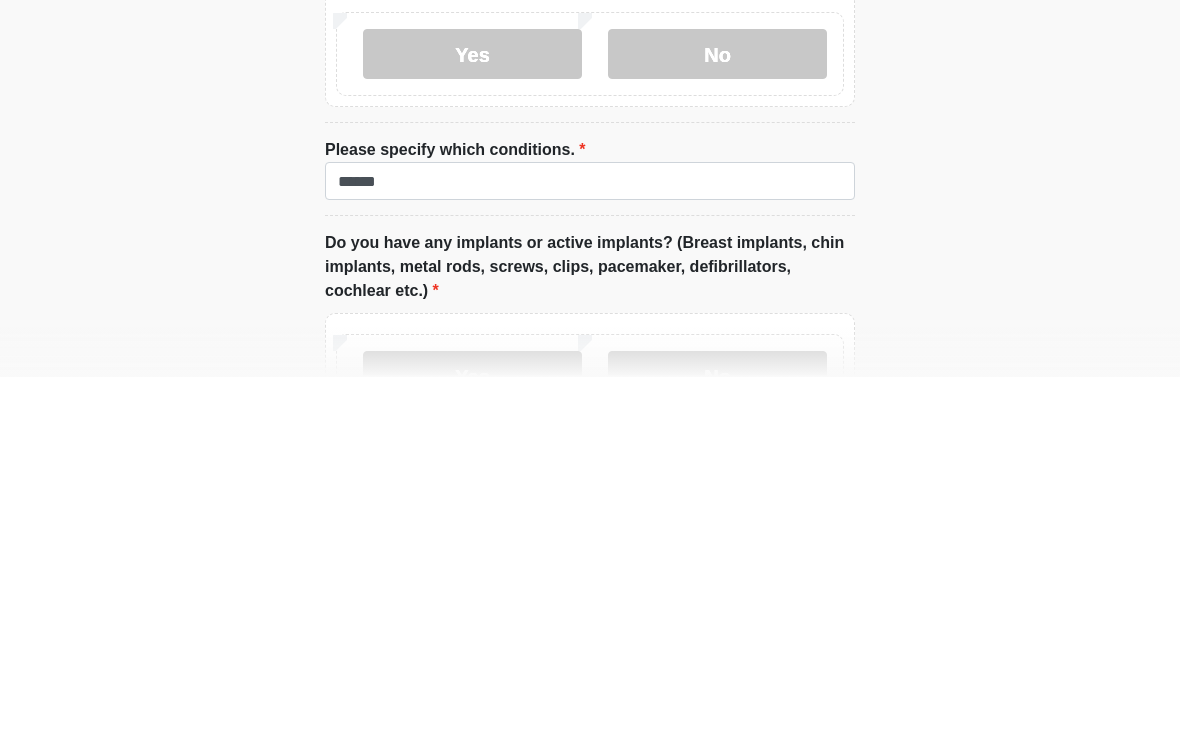 click on "‎ ‎
Medical History Questions
Please answer all questions with honesty and accuracy.
Please connect to Wi-Fi now   Provide us with your contact info  Answer some questions about your medical history  Complete a video call with one of our providers
This is the beginning of your  virtual Good Faith Exam .  ﻿﻿﻿﻿﻿﻿﻿﻿ This step is necessary to provide official medical clearance and documentation for your upcoming treatment(s).   ﻿﻿﻿﻿﻿﻿To begin, ﻿﻿﻿﻿﻿﻿ press the continue button below and answer all questions with honesty.
Continue
Please be sure your device is connected to a Wi-Fi Network for quicker service.  .
Continue" at bounding box center (590, -1009) 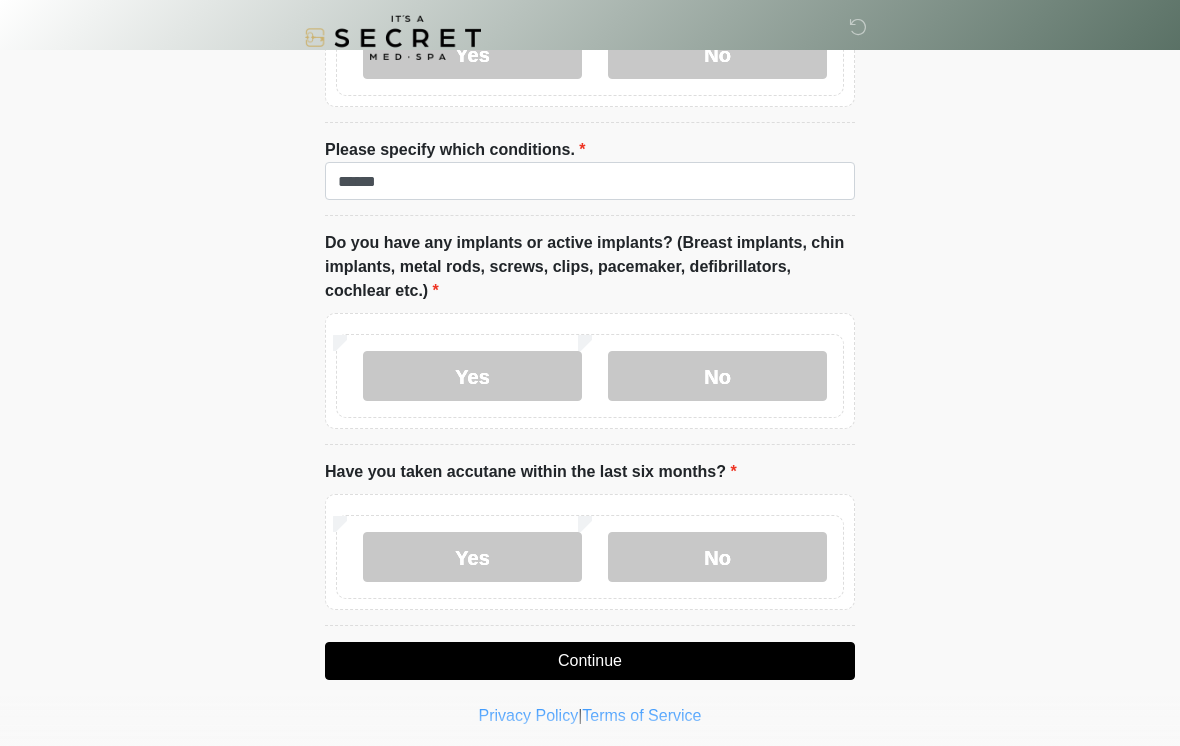 click on "No" at bounding box center (717, 376) 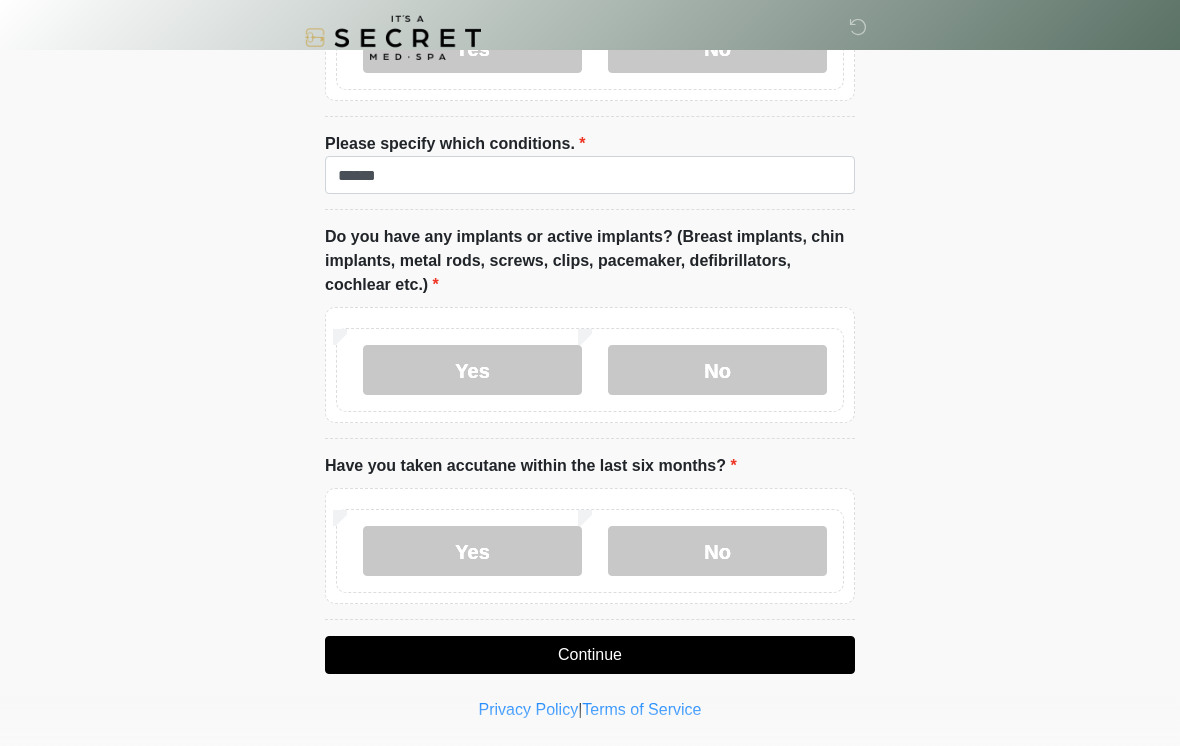 click on "Continue" at bounding box center [590, 655] 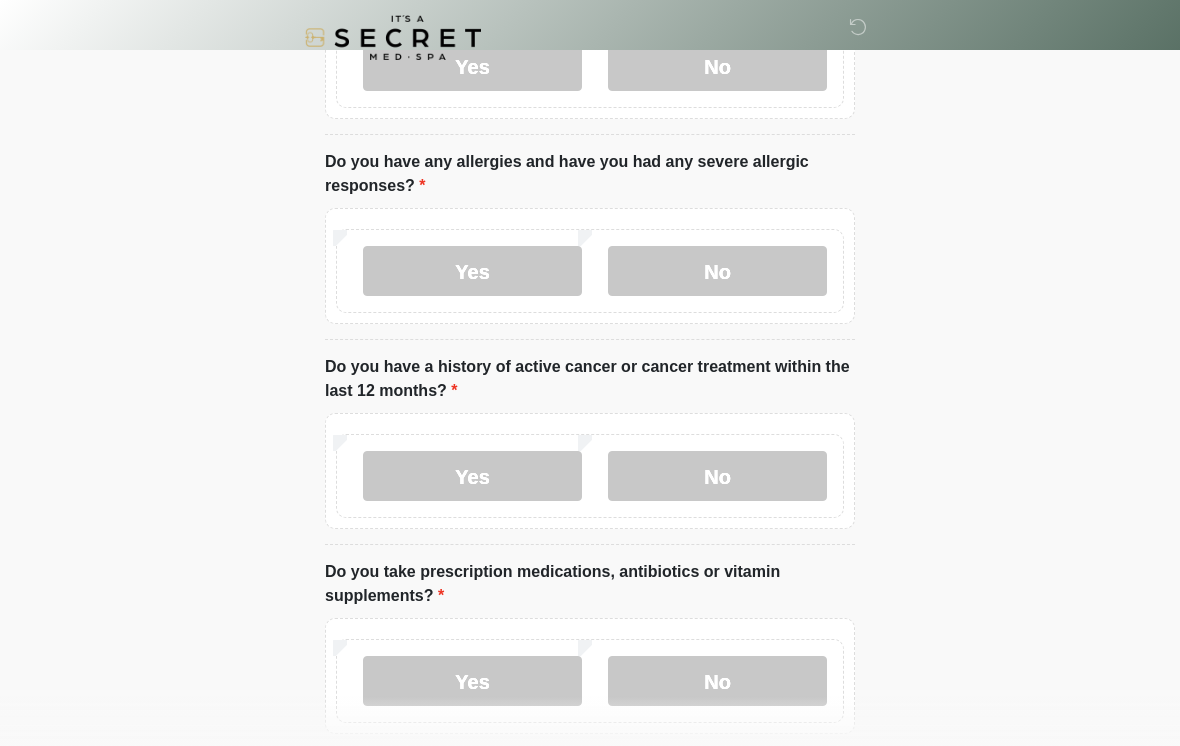click on "‎ ‎
Medical History Questions
Please answer all questions with honesty and accuracy.
Please connect to Wi-Fi now   Provide us with your contact info  Answer some questions about your medical history  Complete a video call with one of our providers
This is the beginning of your  virtual Good Faith Exam .  ﻿﻿﻿﻿﻿﻿﻿﻿ This step is necessary to provide official medical clearance and documentation for your upcoming treatment(s).   ﻿﻿﻿﻿﻿﻿To begin, ﻿﻿﻿﻿﻿﻿ press the continue button below and answer all questions with honesty.
Continue
Please be sure your device is connected to a Wi-Fi Network for quicker service.  .
Continue" at bounding box center (590, 154) 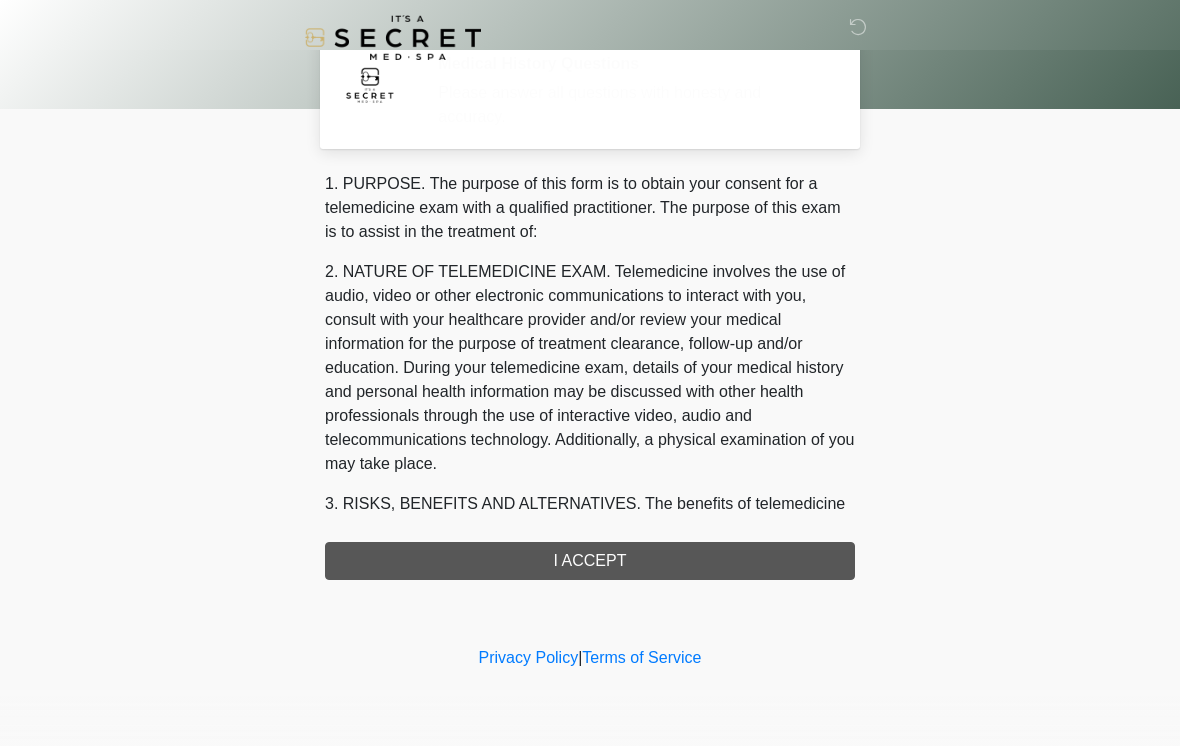 scroll, scrollTop: 0, scrollLeft: 0, axis: both 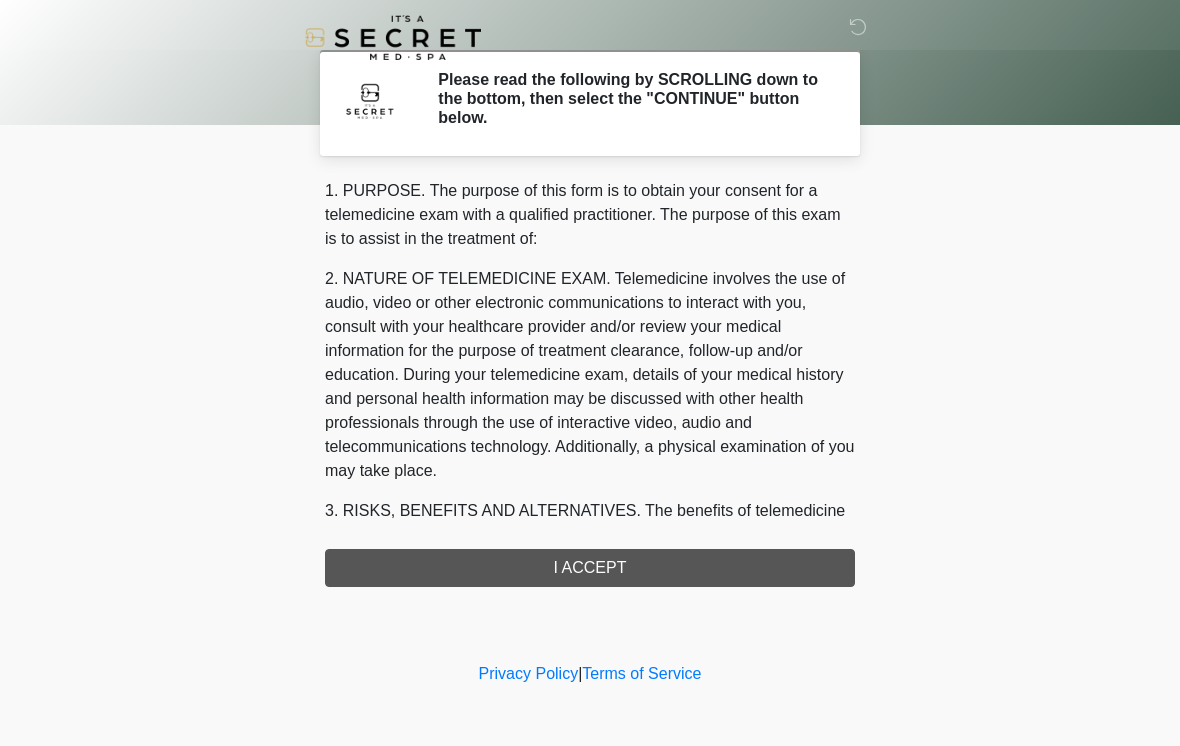click on "1. PURPOSE. The purpose of this form is to obtain your consent for a telemedicine exam with a qualified practitioner. The purpose of this exam is to assist in the treatment of:  2. NATURE OF TELEMEDICINE EXAM. Telemedicine involves the use of audio, video or other electronic communications to interact with you, consult with your healthcare provider and/or review your medical information for the purpose of treatment clearance, follow-up and/or education. During your telemedicine exam, details of your medical history and personal health information may be discussed with other health professionals through the use of interactive video, audio and telecommunications technology. Additionally, a physical examination of you may take place. 4. HEALTHCARE INSTITUTION. It's A Secret Med Spa has medical and non-medical technical personnel who may participate in the telemedicine exam to aid in the audio/video link with the qualified practitioner.
I ACCEPT" at bounding box center (590, 383) 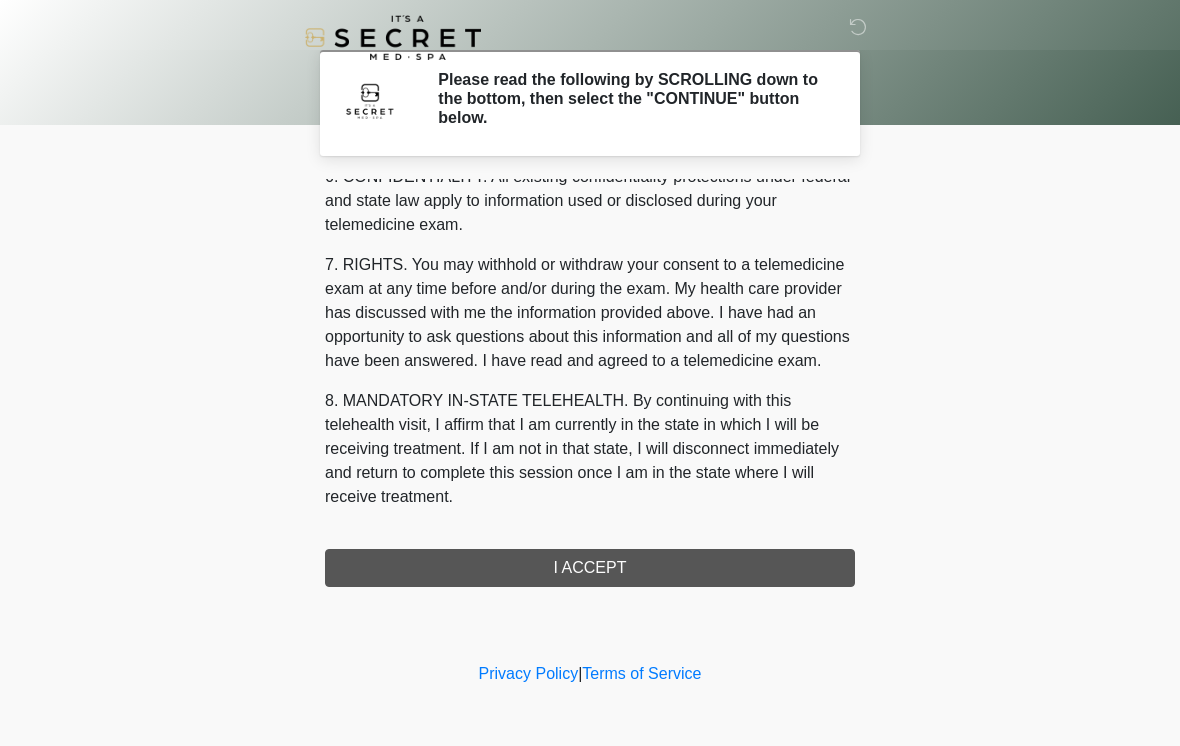 scroll, scrollTop: 814, scrollLeft: 0, axis: vertical 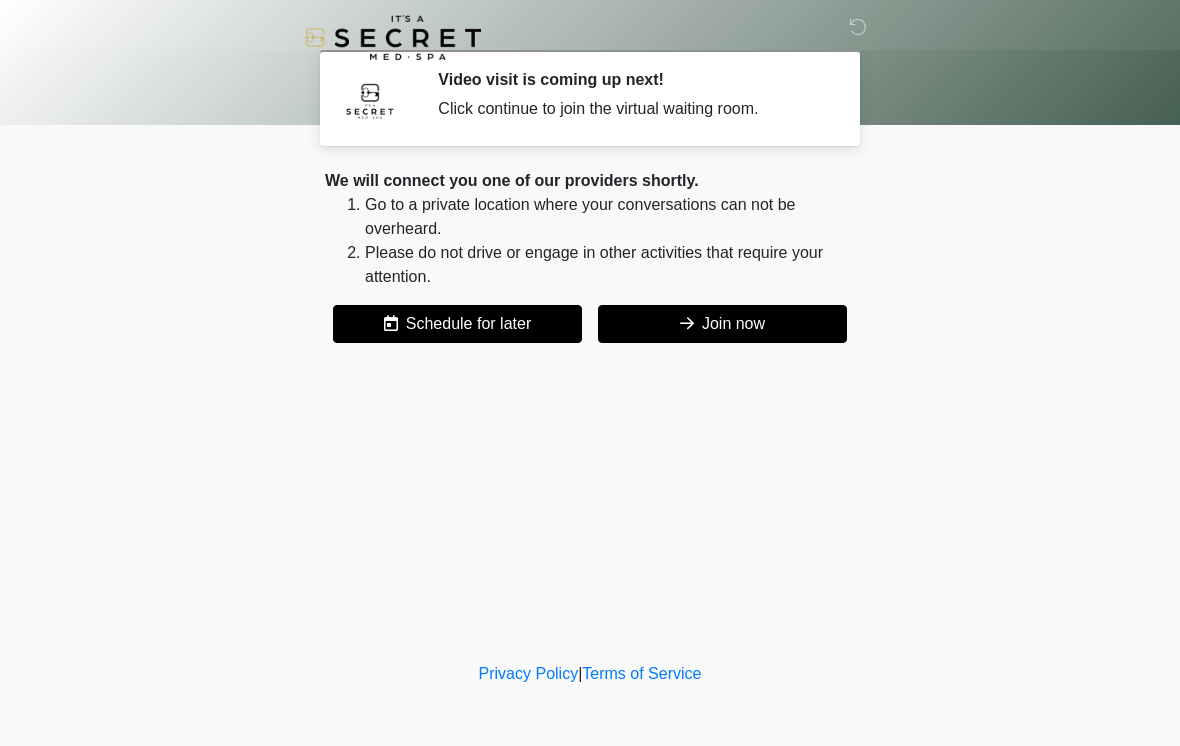 click on "Join now" at bounding box center (722, 324) 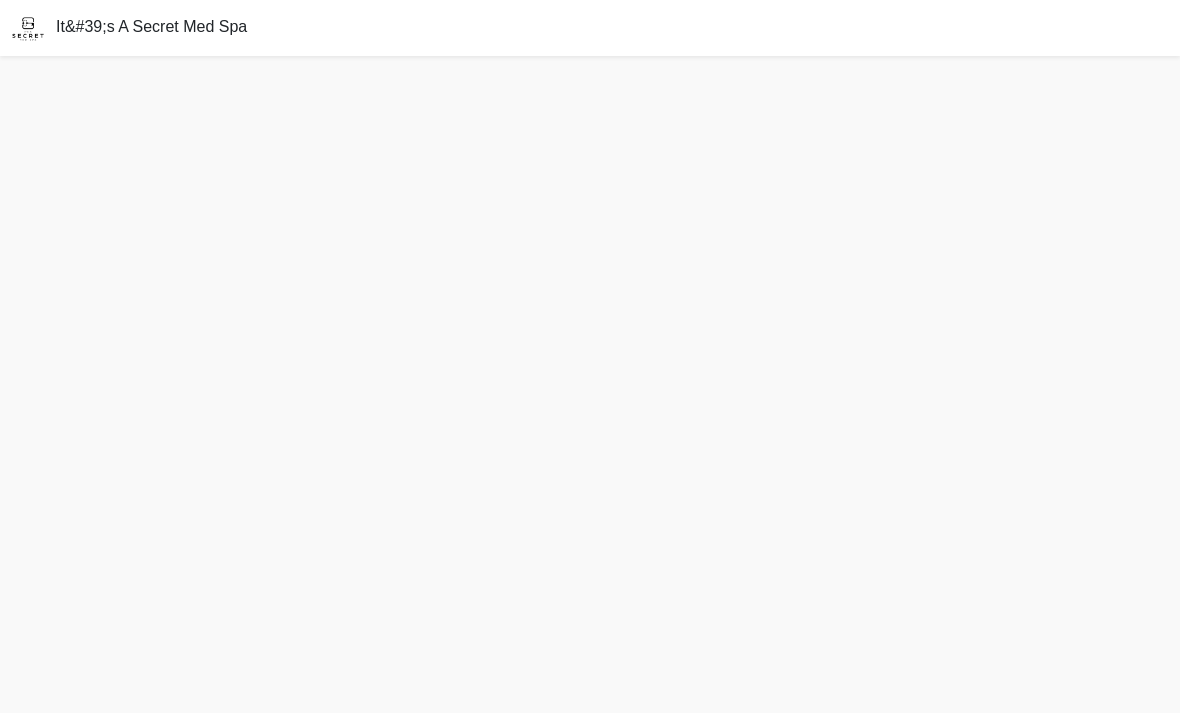 scroll, scrollTop: 0, scrollLeft: 0, axis: both 